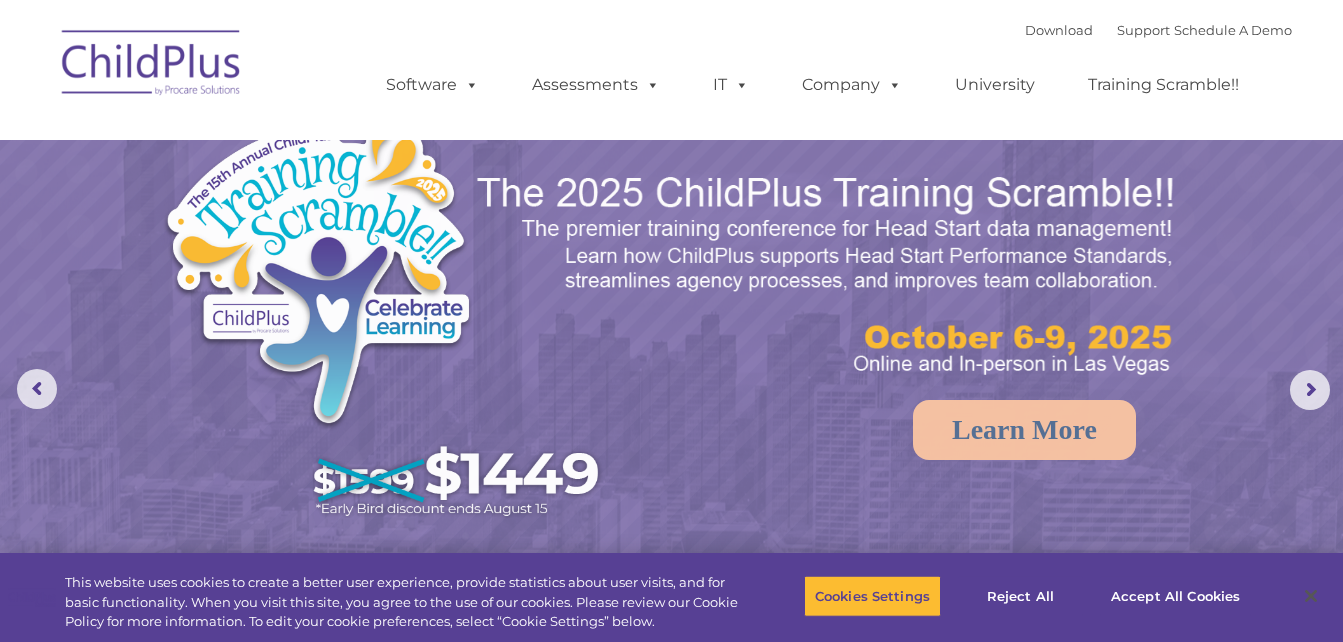 scroll, scrollTop: 40, scrollLeft: 0, axis: vertical 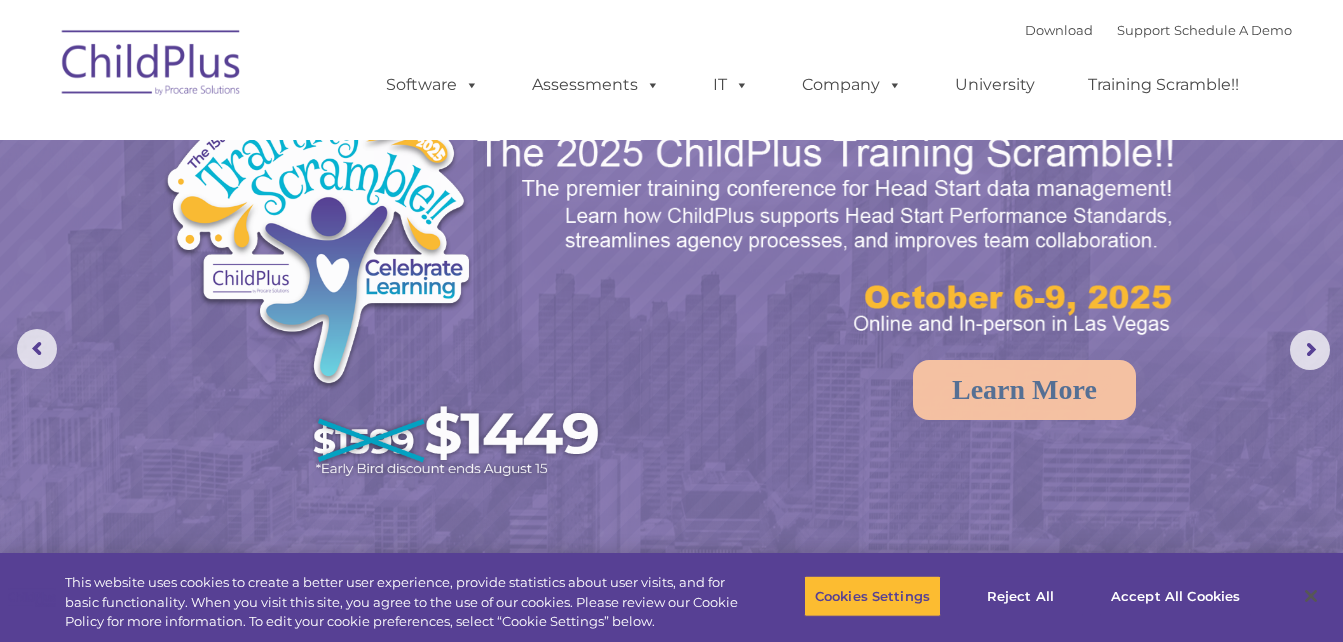 select on "MEDIUM" 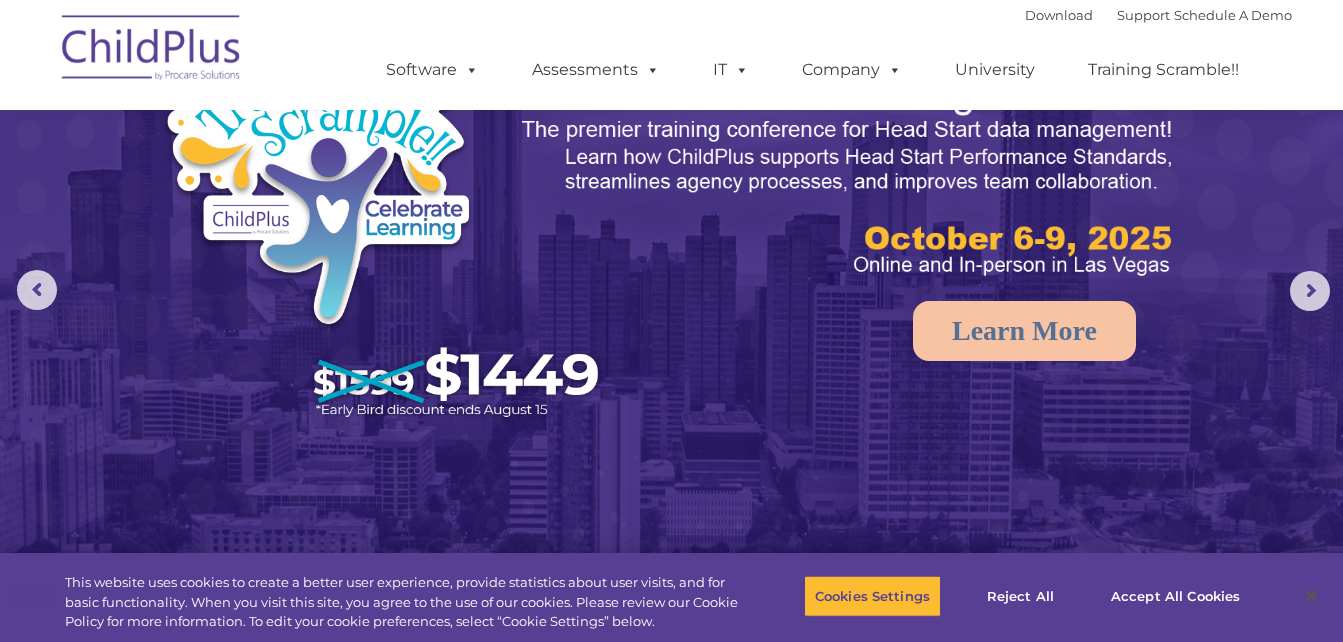 scroll, scrollTop: 0, scrollLeft: 0, axis: both 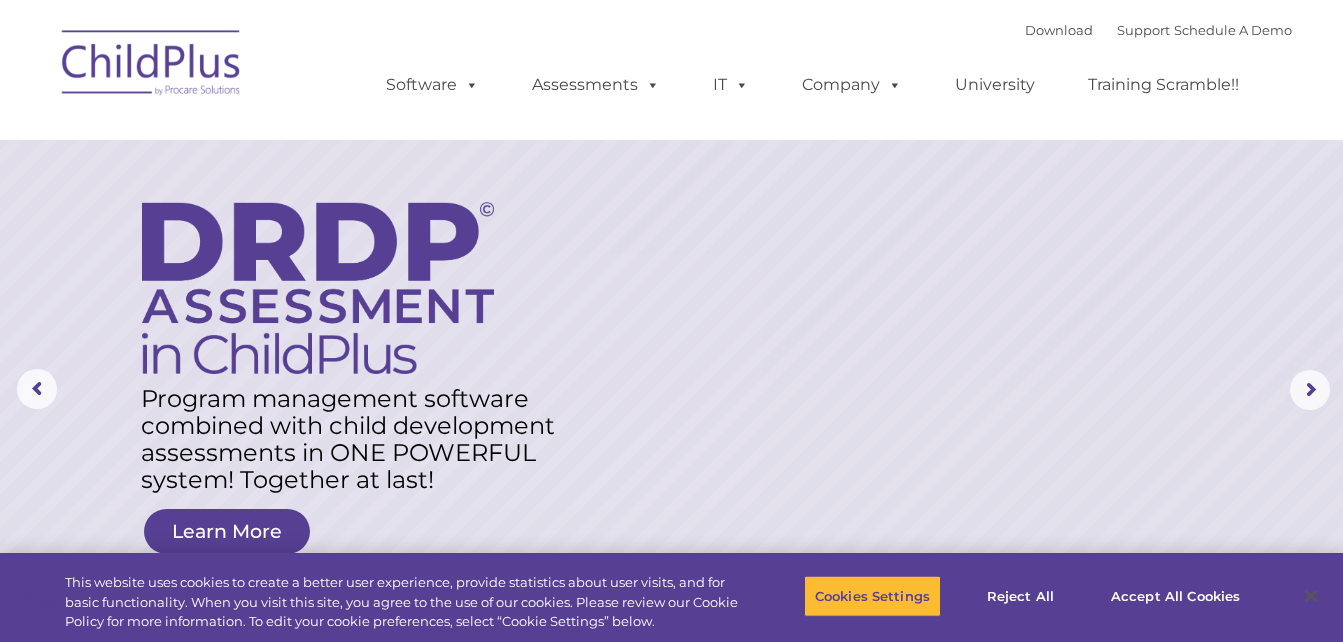 click at bounding box center (152, 66) 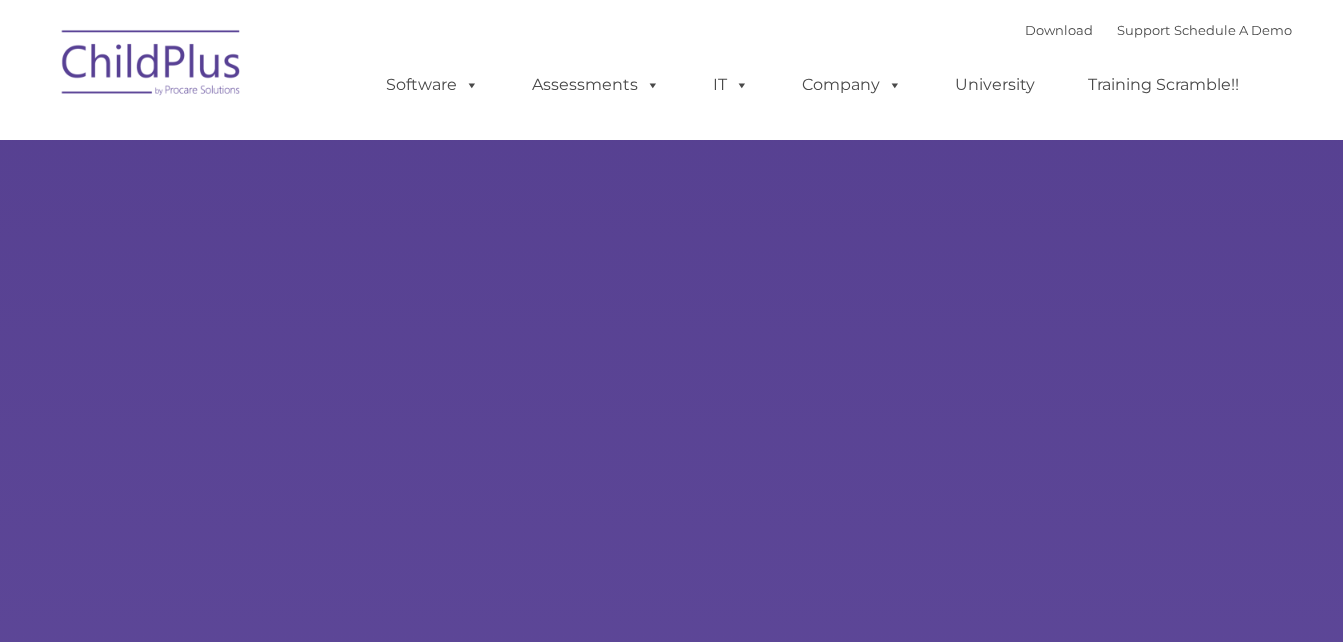 type on "" 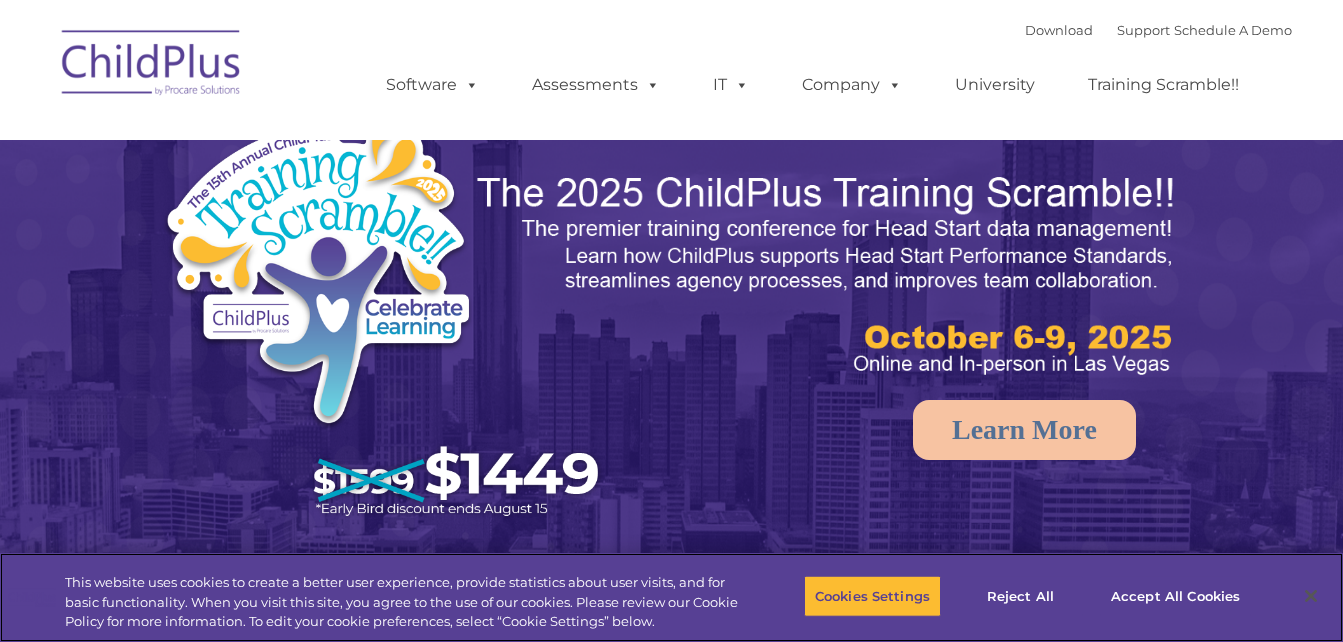 scroll, scrollTop: 44, scrollLeft: 0, axis: vertical 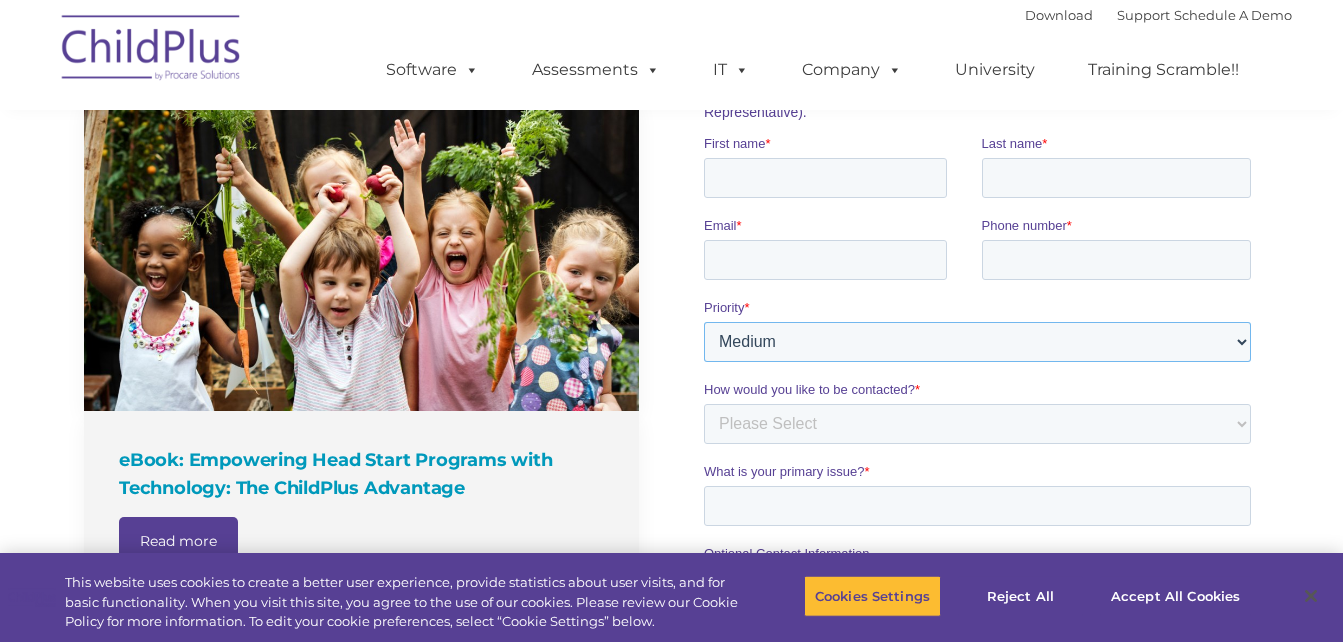 click on "Please Select Low Medium High" at bounding box center [977, 341] 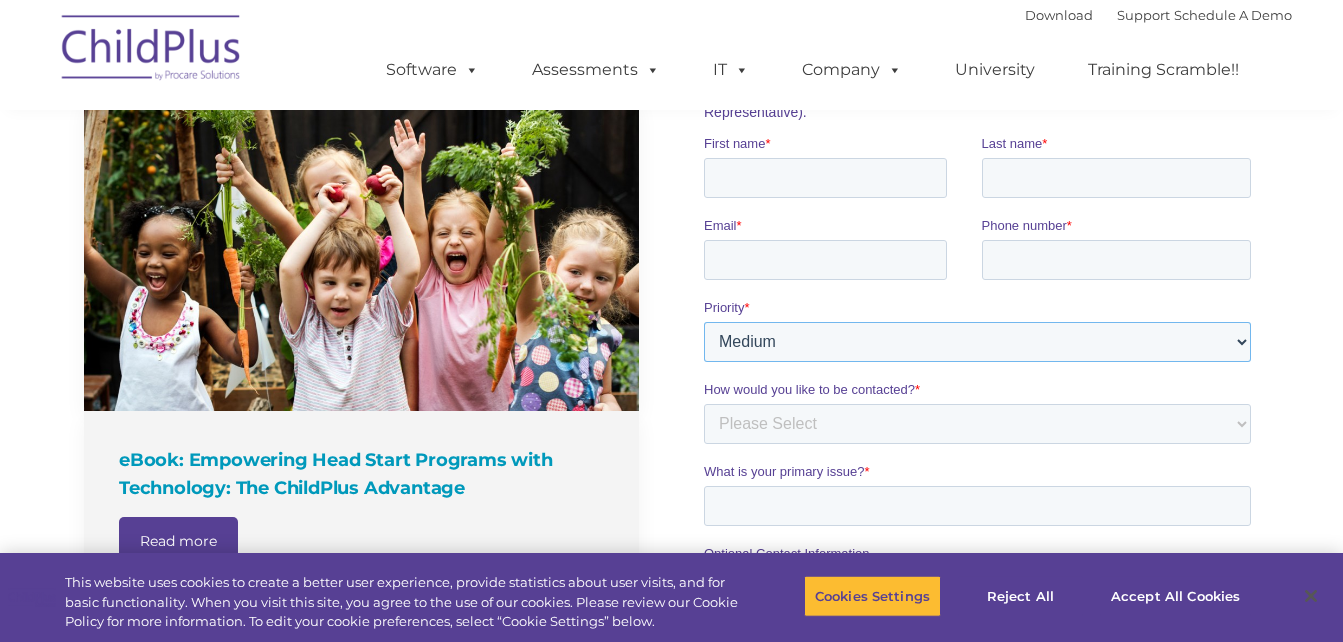 click on "Please Select Low Medium High" at bounding box center (977, 341) 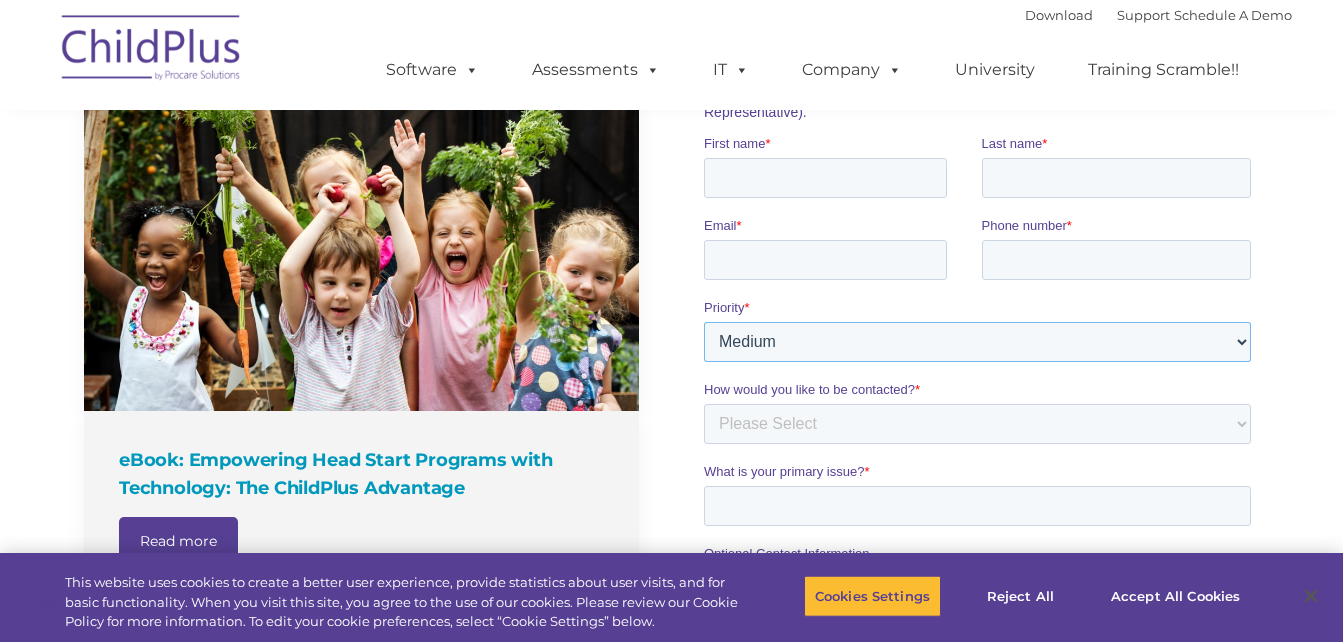 select on "LOW" 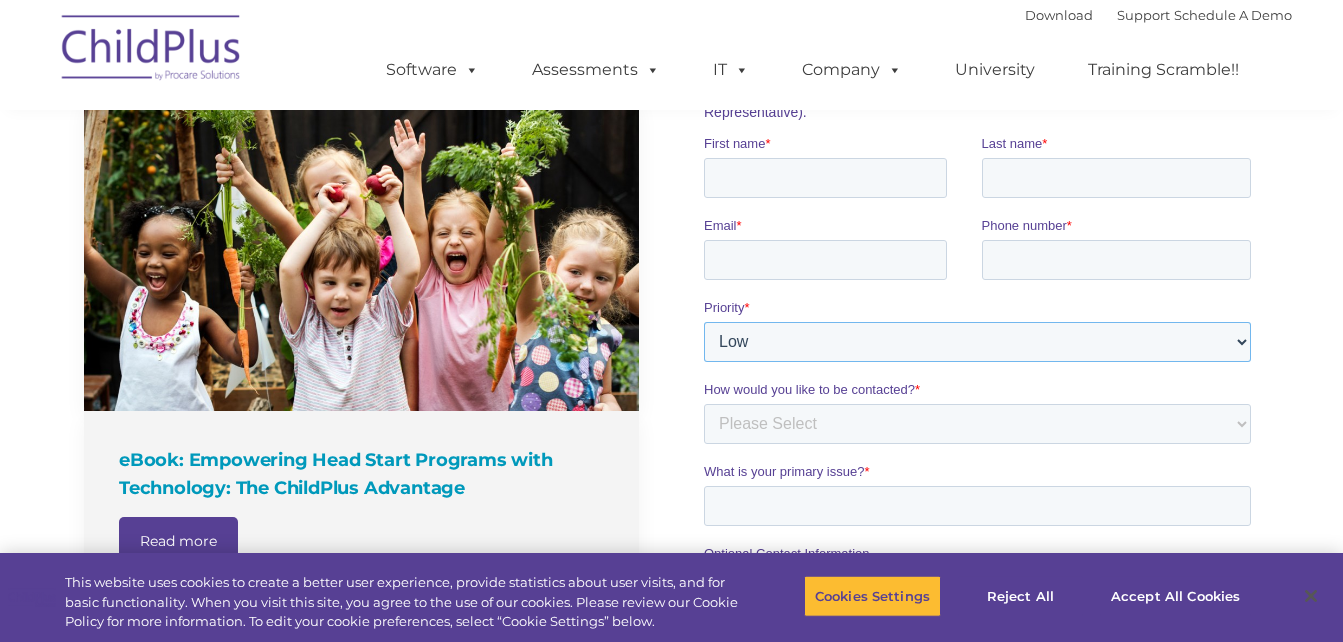 click on "Please Select Low Medium High" at bounding box center (977, 341) 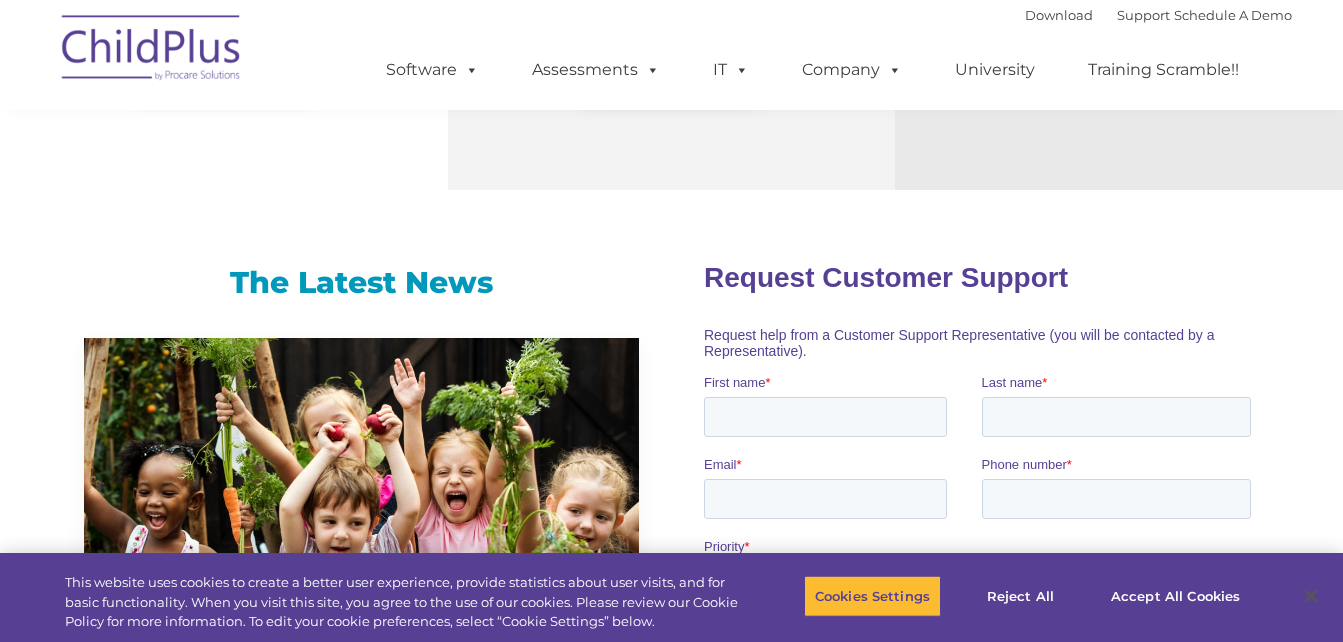 scroll, scrollTop: 1156, scrollLeft: 0, axis: vertical 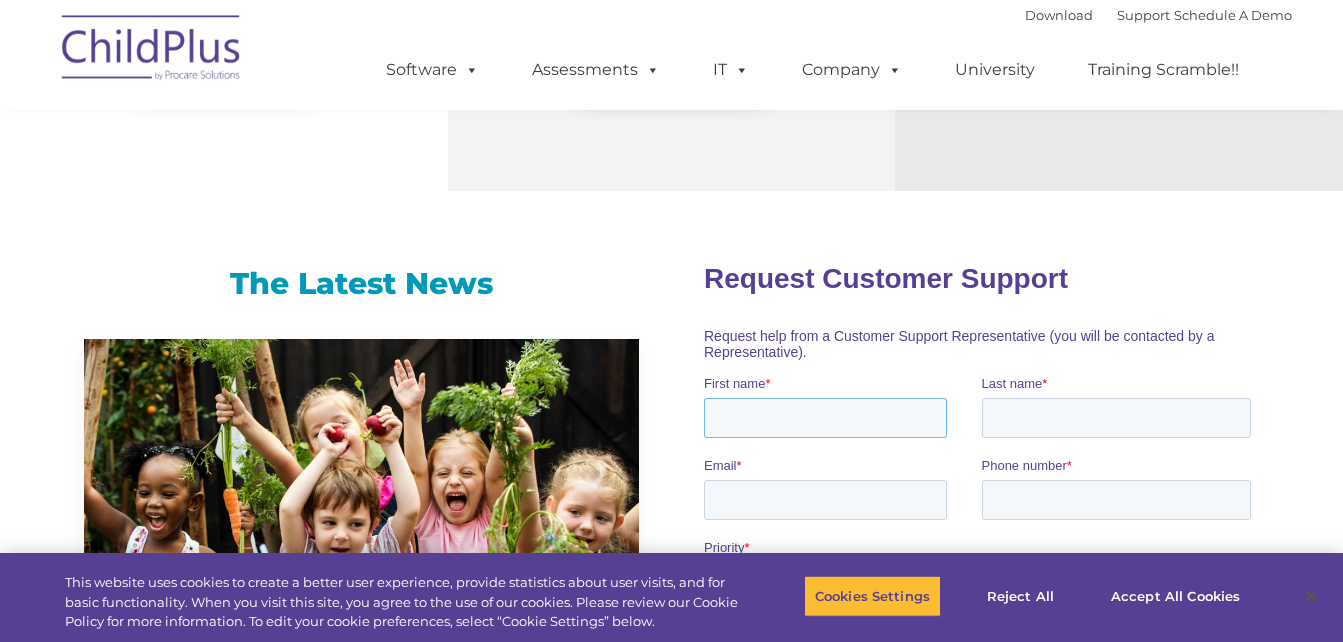 click on "First name *" at bounding box center [825, 417] 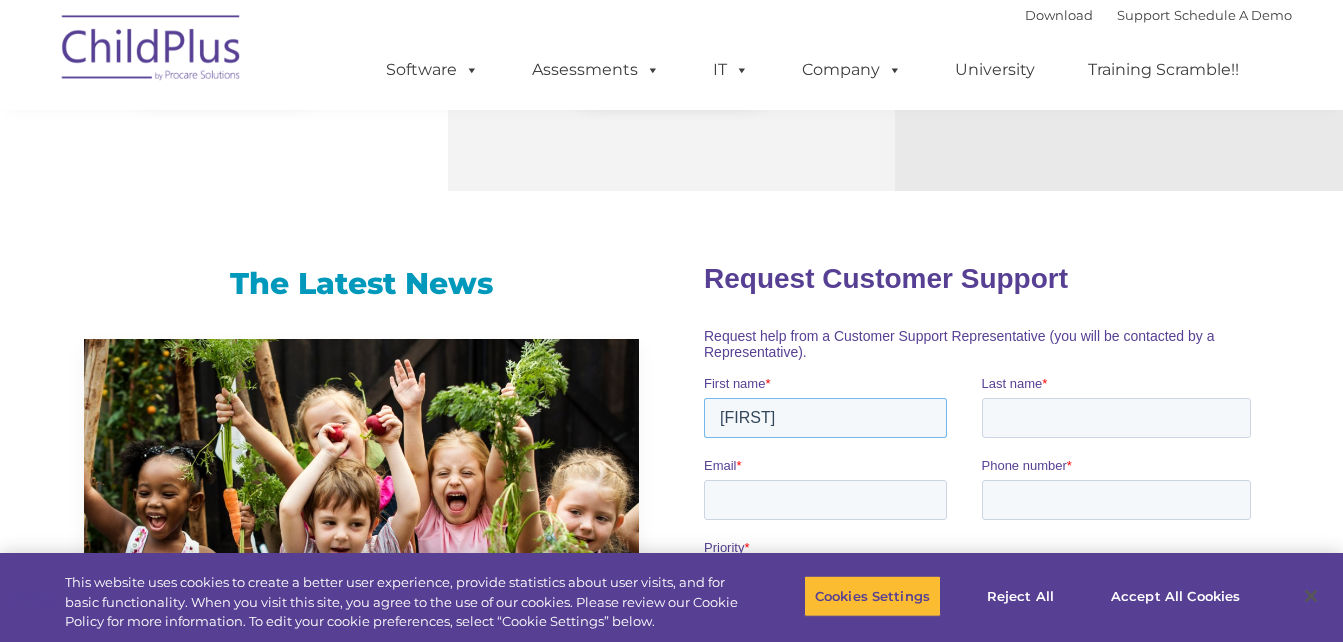 type on "vilmarys" 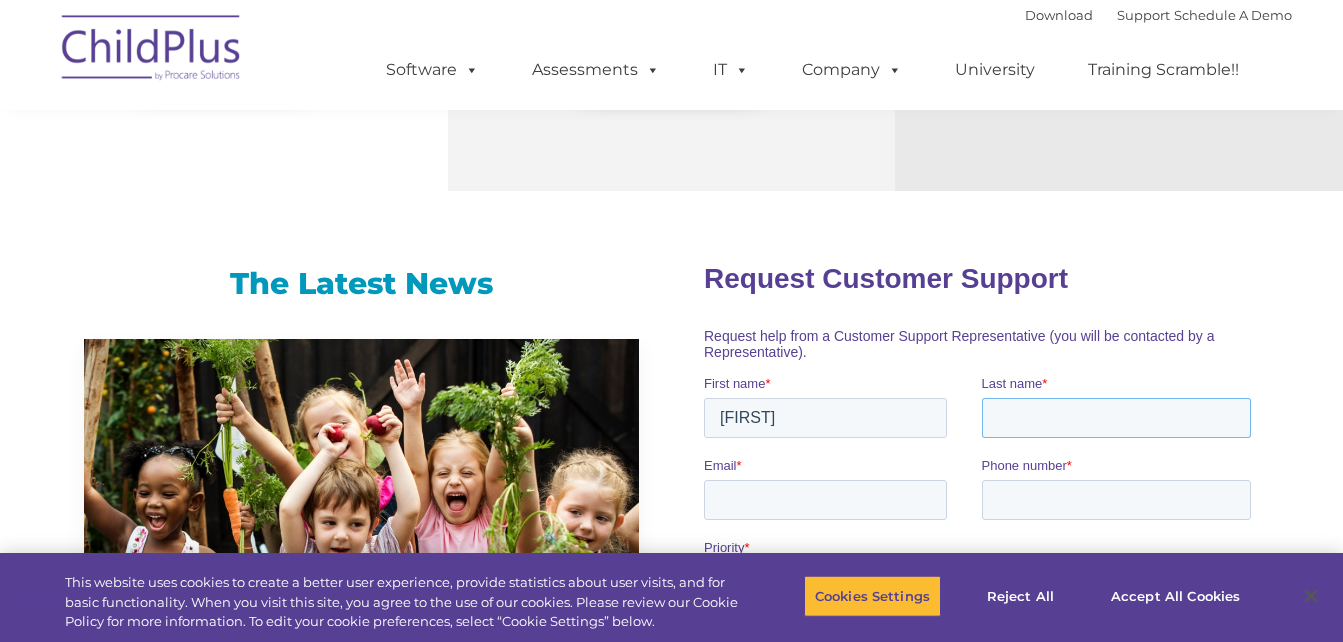 click on "Last name *" at bounding box center [1117, 417] 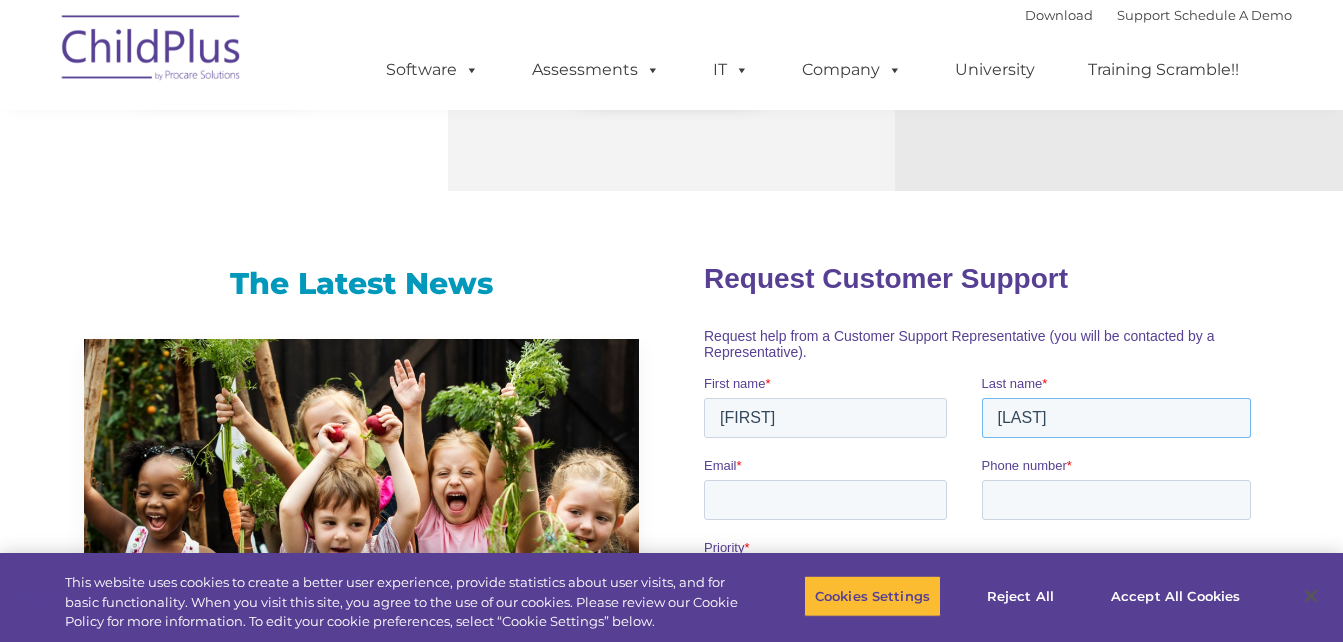 type on "camacho" 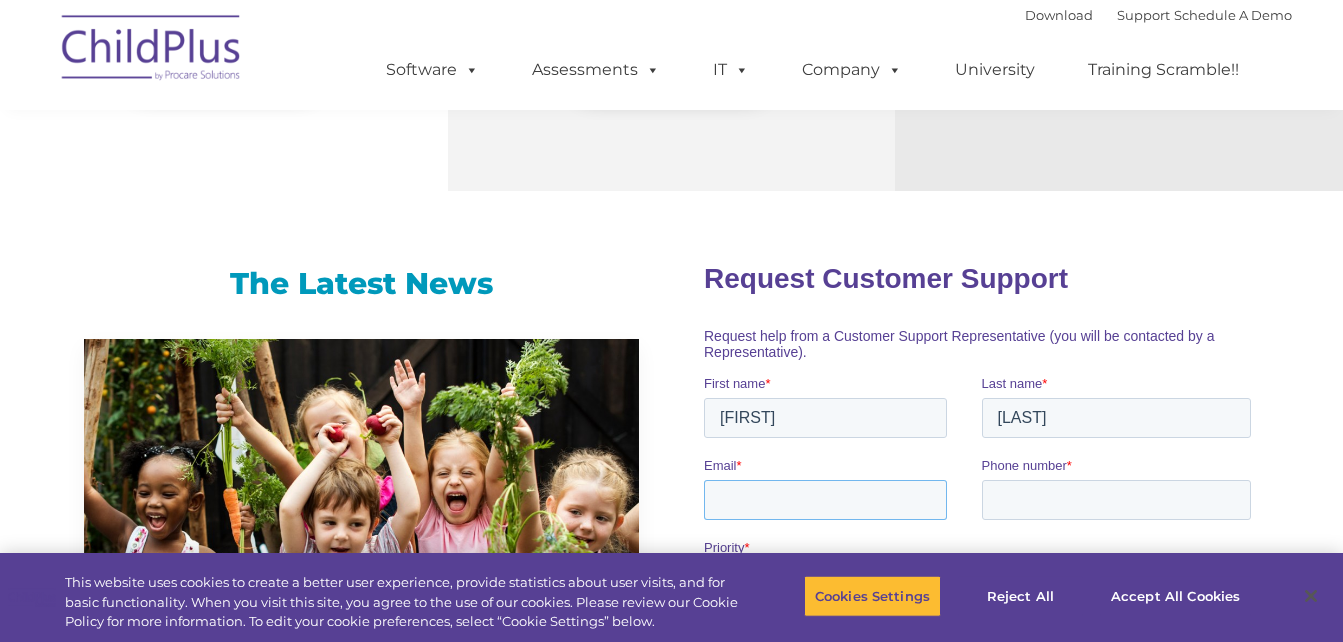 click on "Email *" at bounding box center (825, 499) 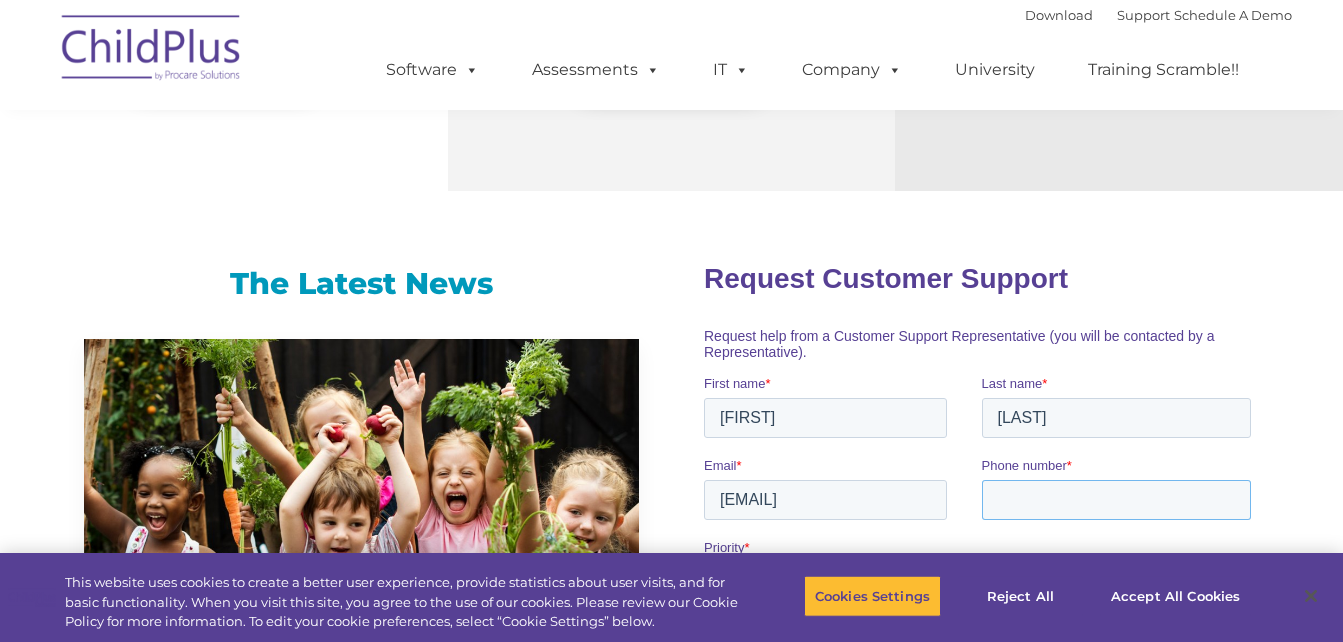 click on "Phone number *" at bounding box center (1117, 499) 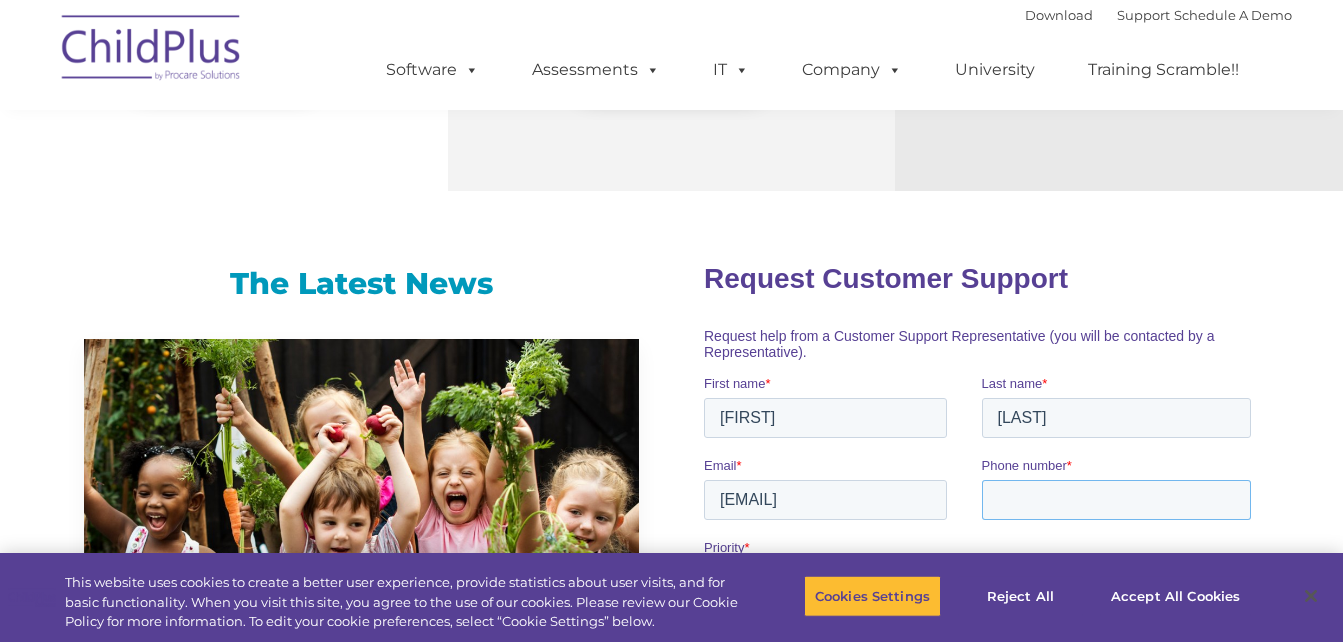 scroll, scrollTop: 595, scrollLeft: 0, axis: vertical 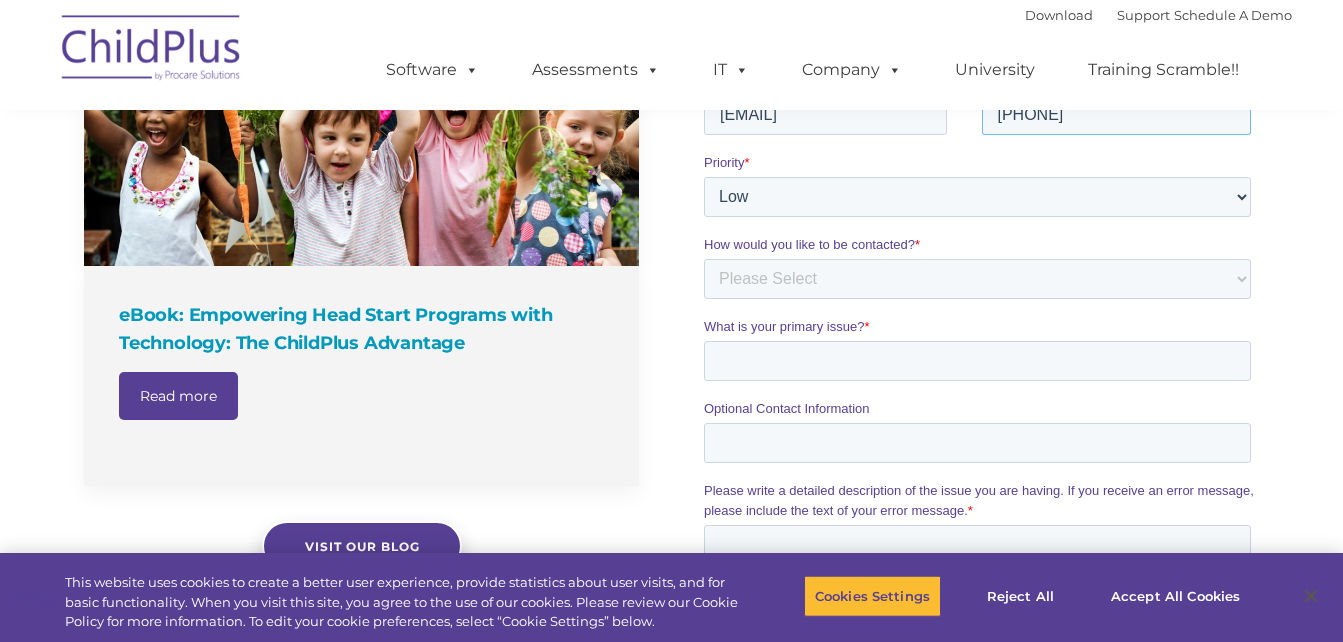 type on "9203602138" 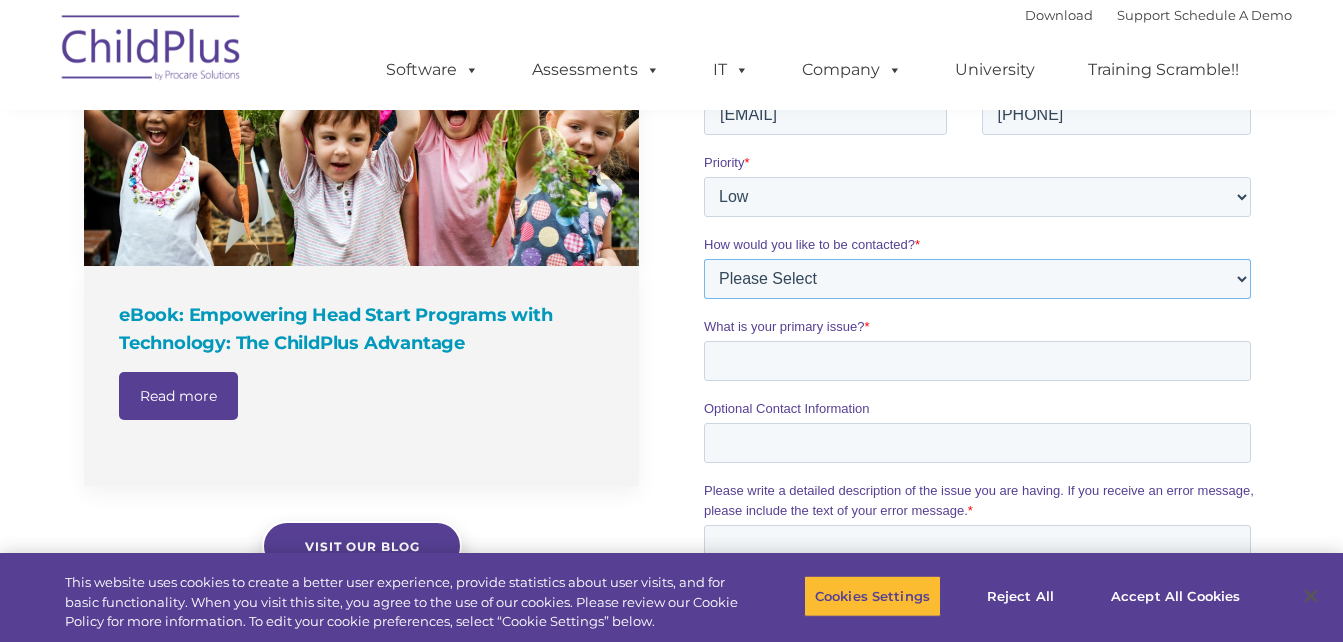 click on "Please Select Phone Email" at bounding box center [977, 279] 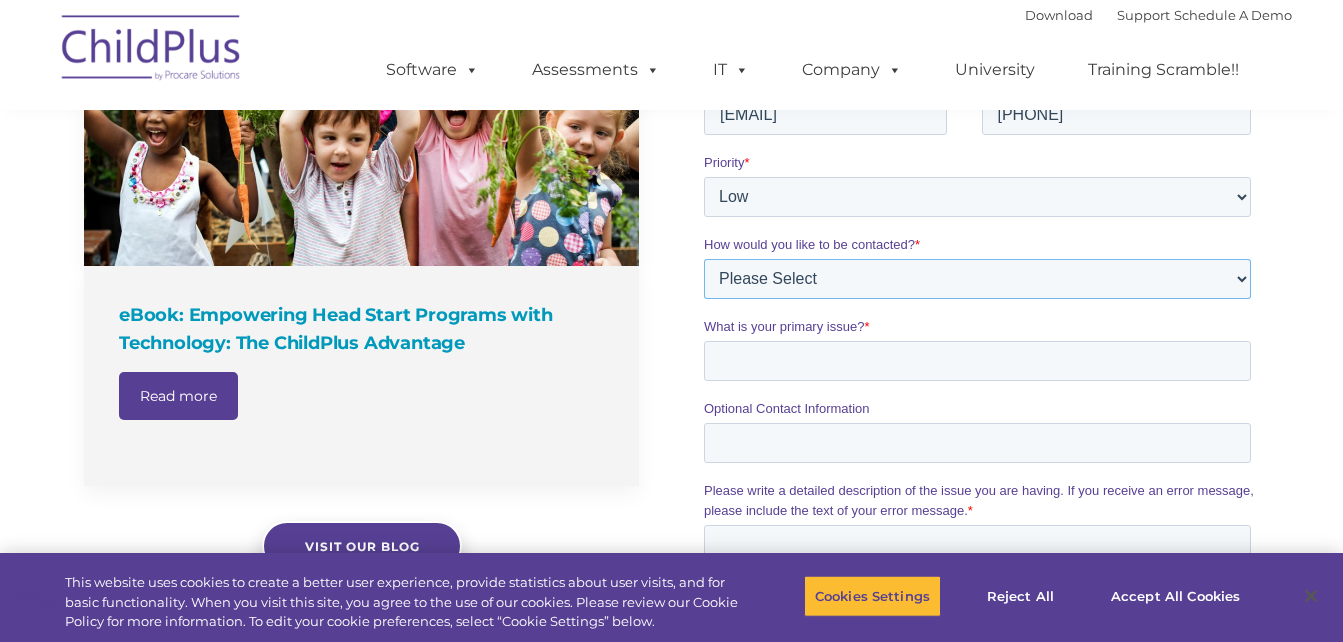 select on "Phone" 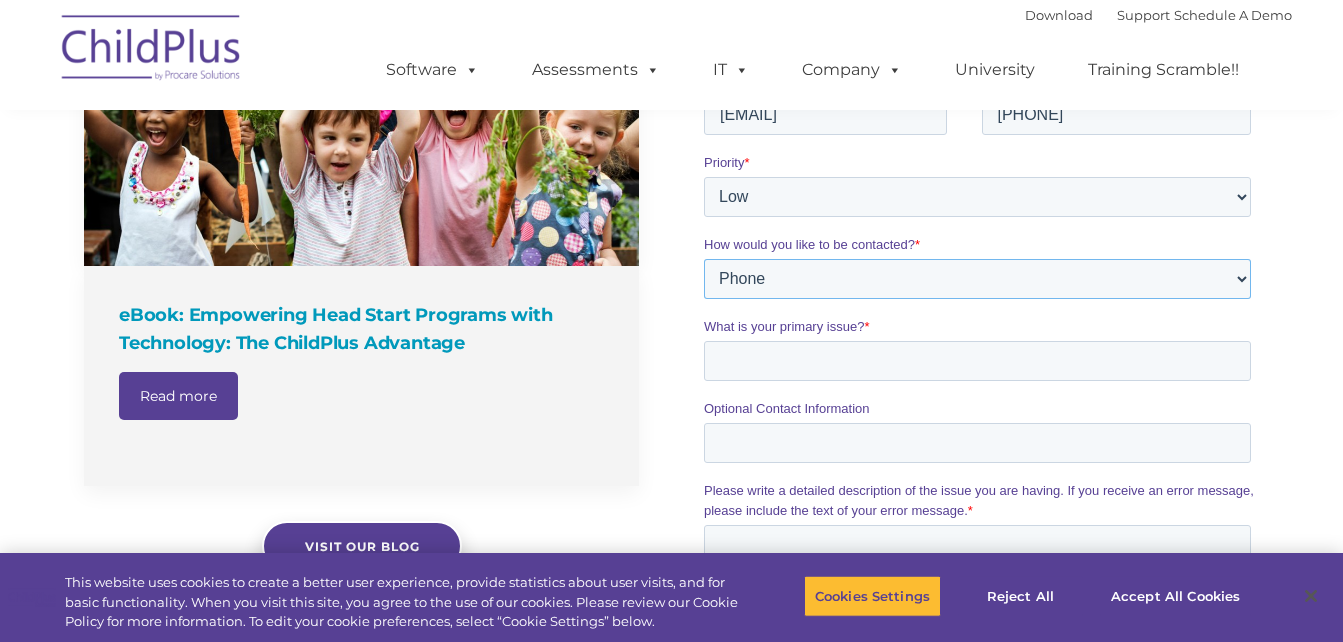 click on "Please Select Phone Email" at bounding box center [977, 279] 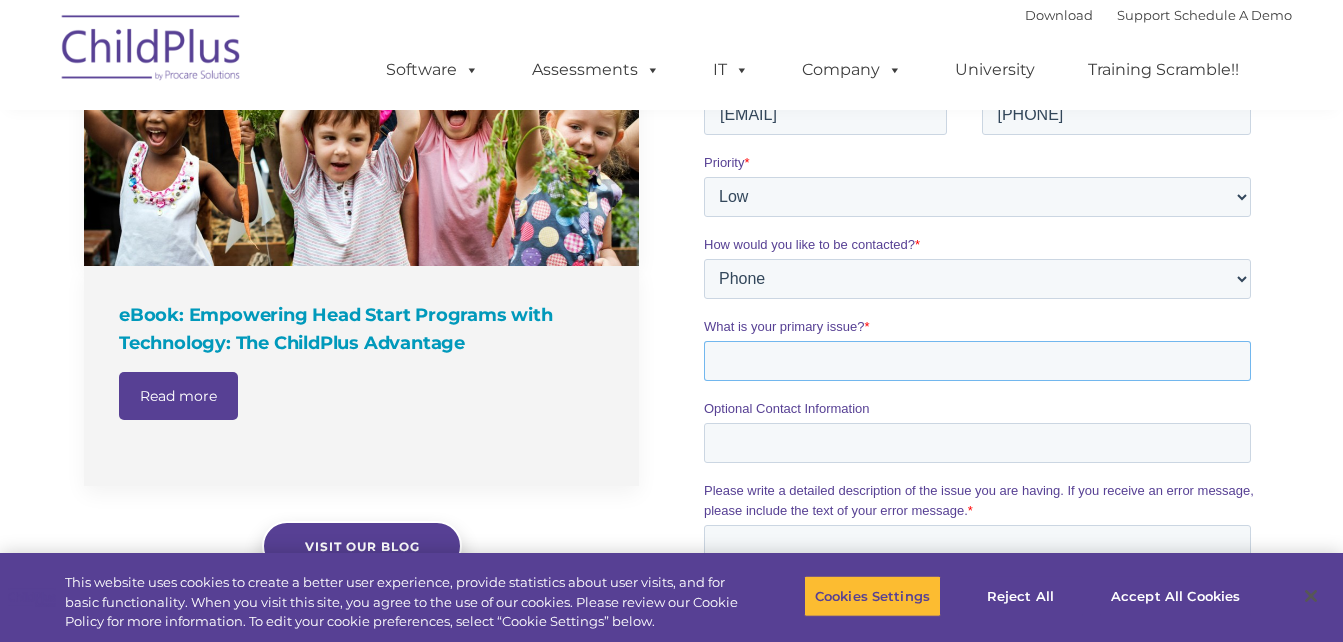 click on "What is your primary issue? *" at bounding box center (977, 361) 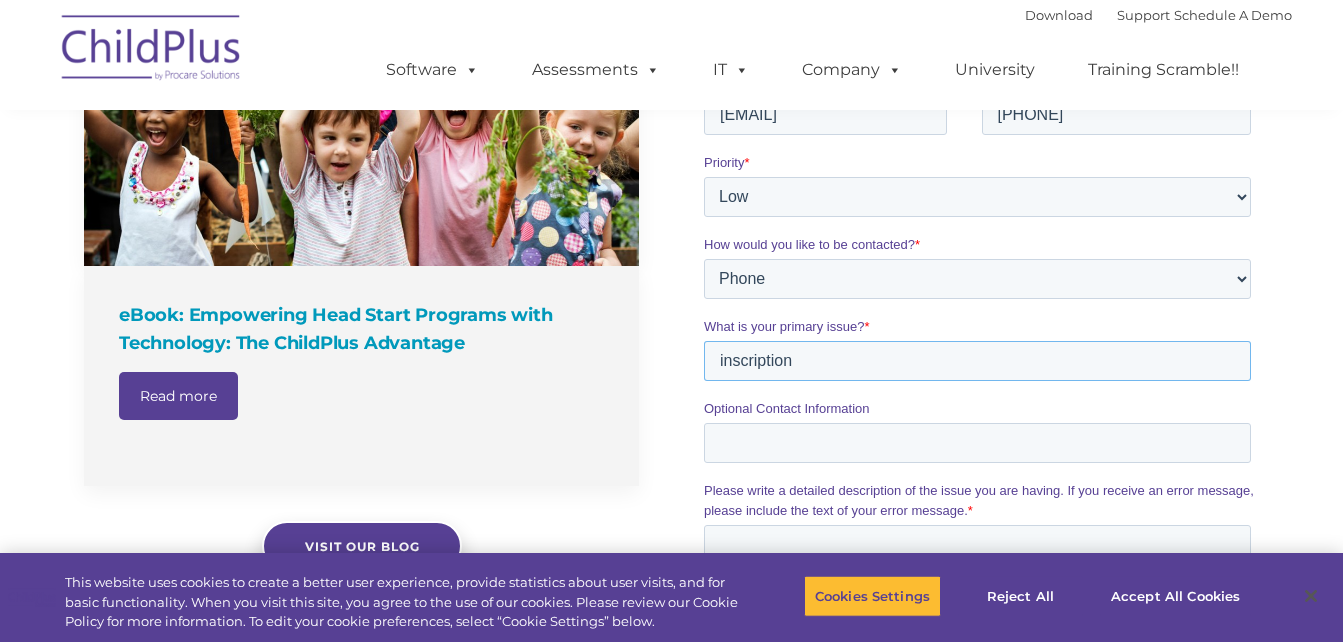 type on "inscription" 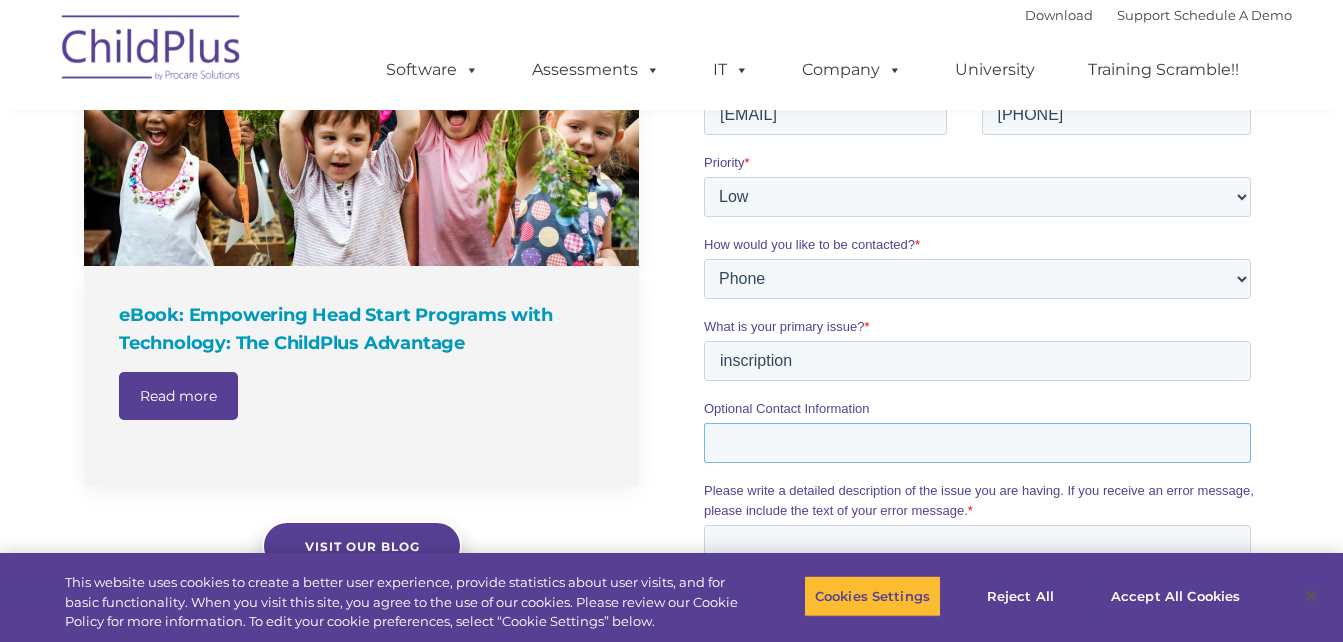 click on "Optional Contact Information" at bounding box center [977, 443] 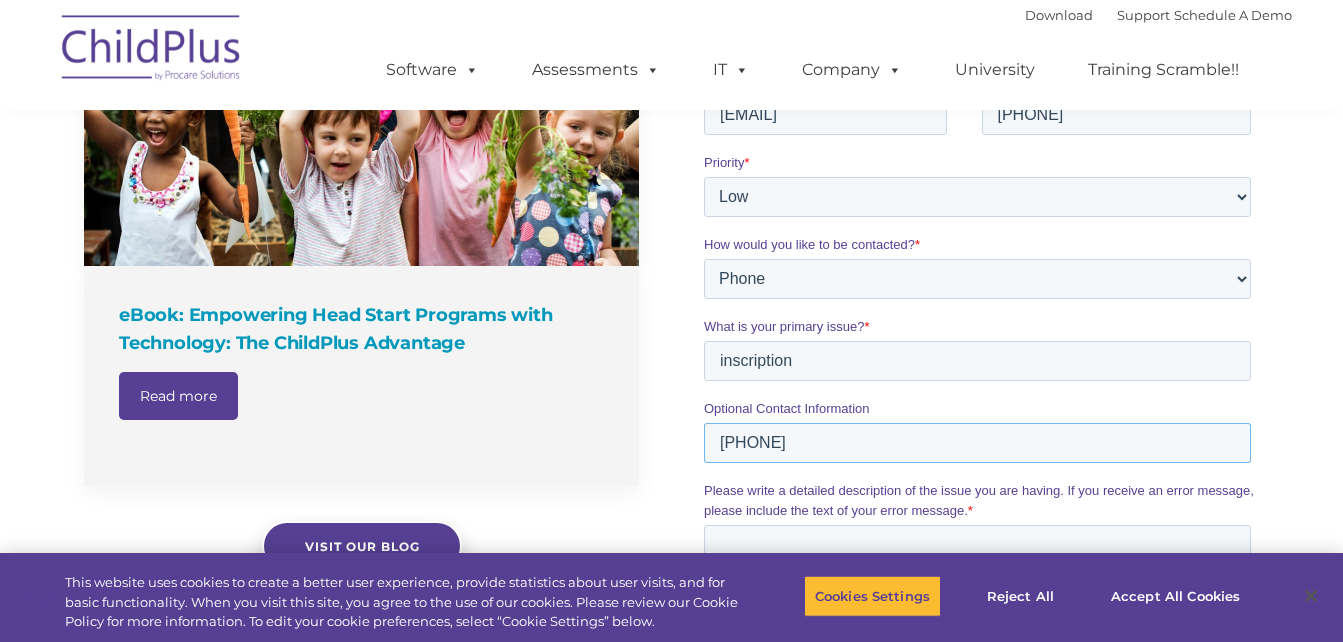 type on "6788873468" 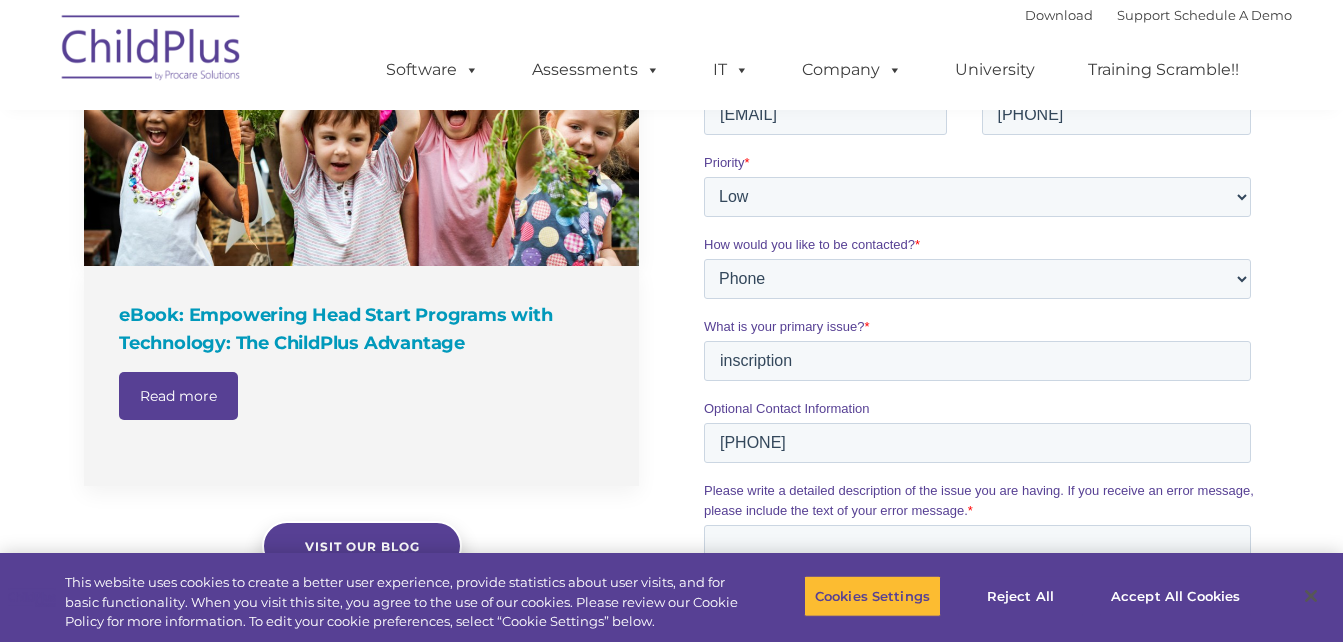 click at bounding box center [982, 367] 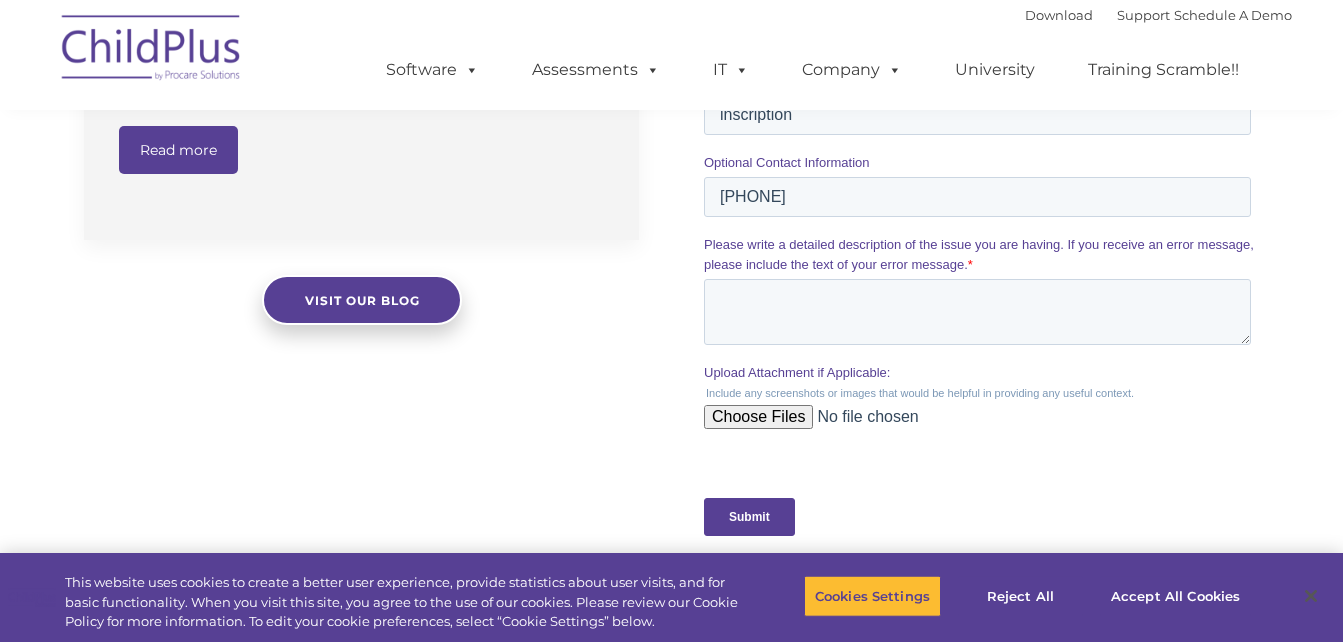 scroll, scrollTop: 1791, scrollLeft: 0, axis: vertical 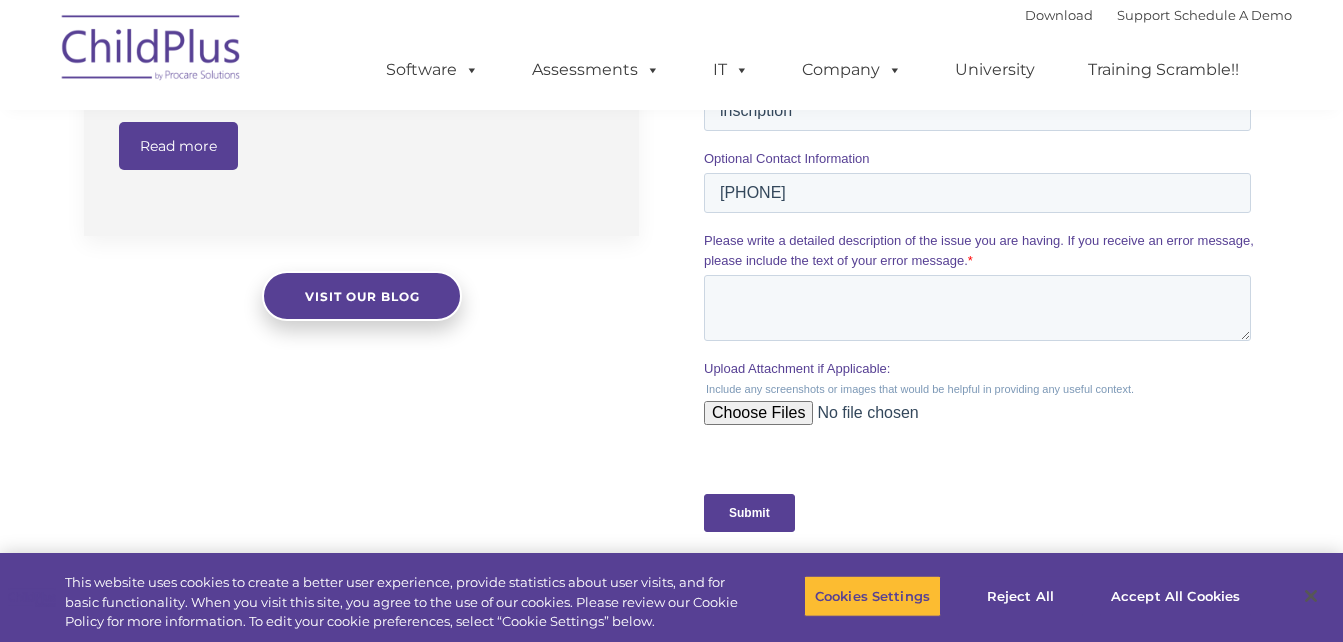 drag, startPoint x: 1986, startPoint y: 4, endPoint x: 962, endPoint y: 300, distance: 1065.9231 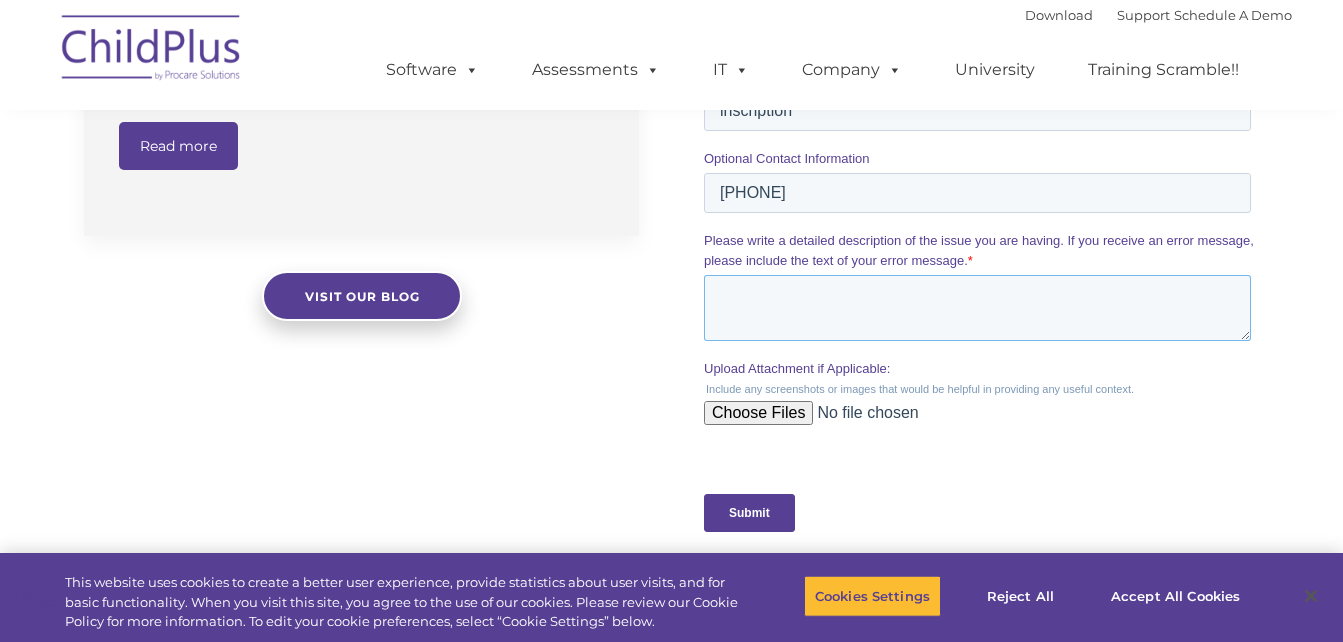 click on "Please write a detailed description of the issue you are having. If you receive an error message, please include the text of your error message. *" at bounding box center [977, 308] 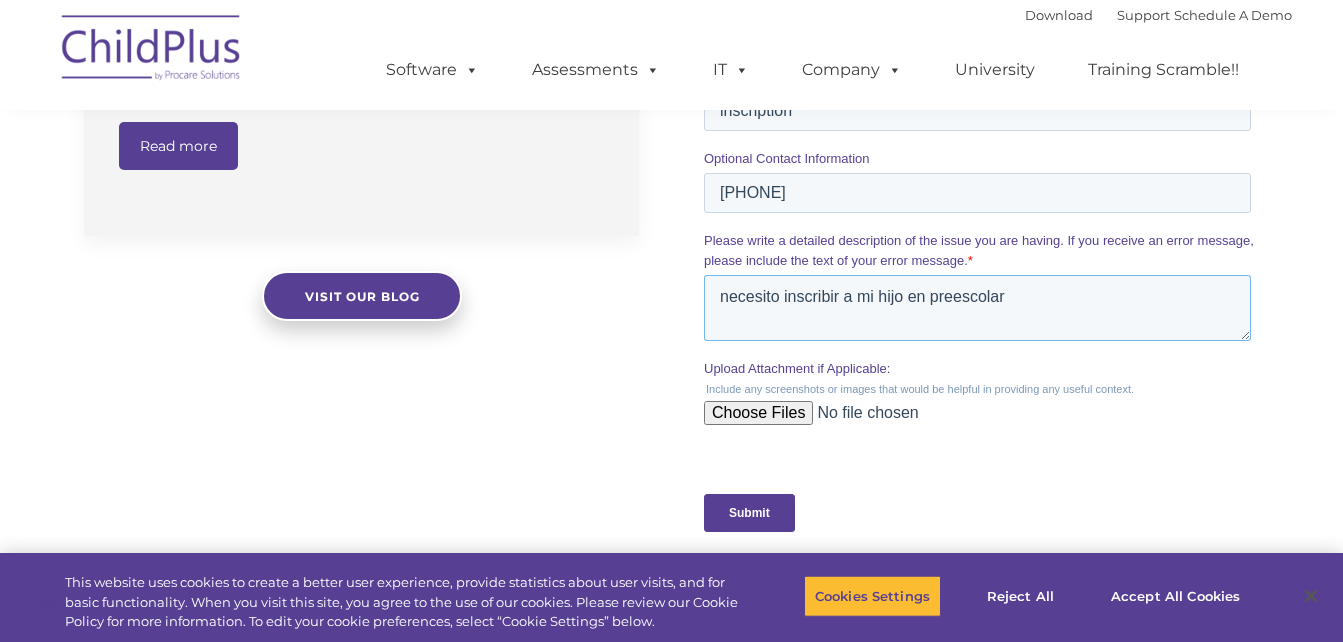 type on "necesito inscribir a mi hijo en preescolar" 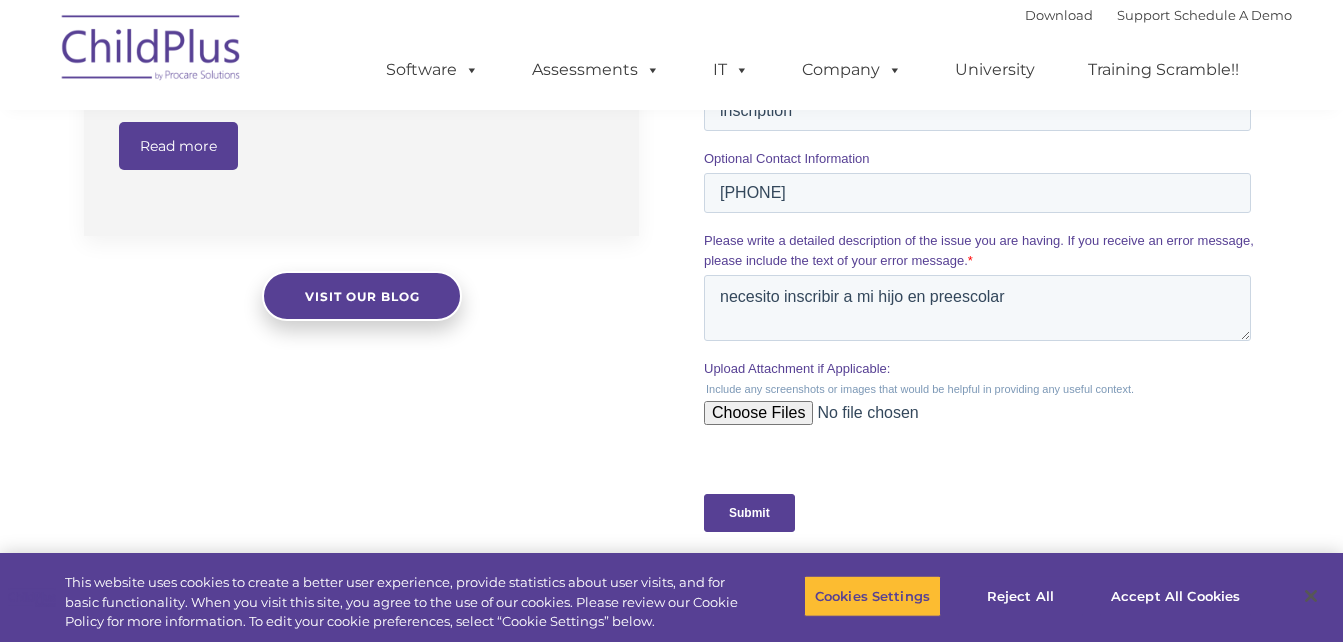 click on "Submit" at bounding box center (749, 513) 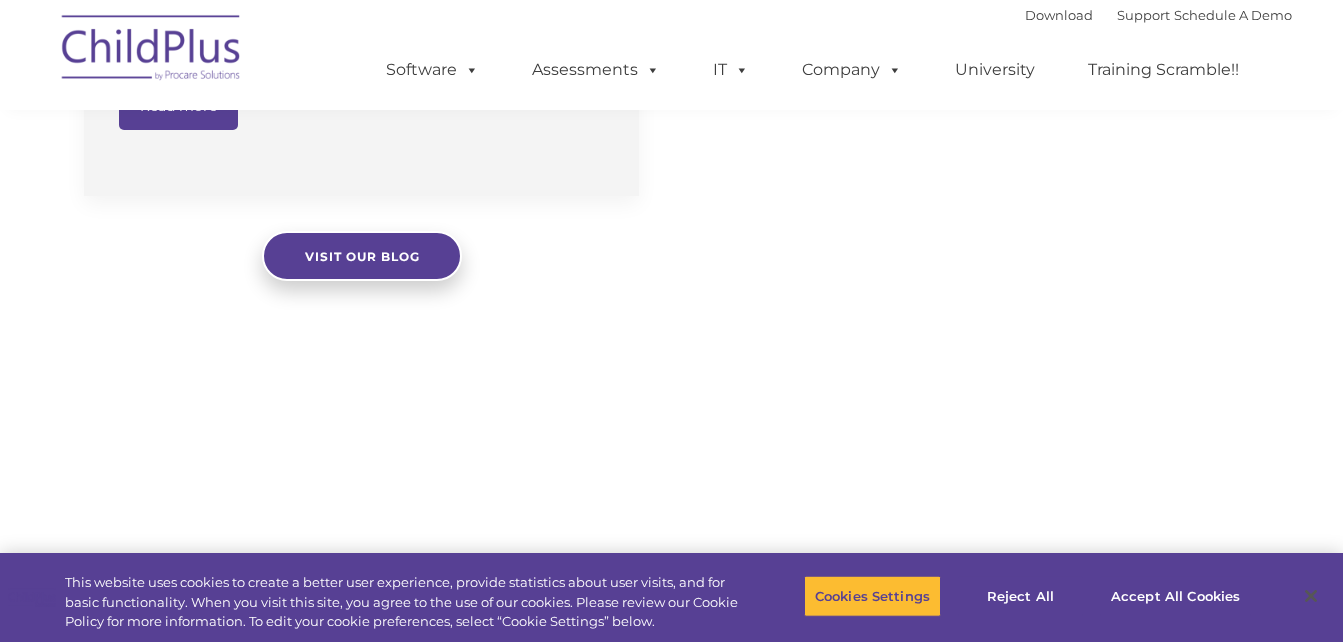 scroll, scrollTop: 1791, scrollLeft: 0, axis: vertical 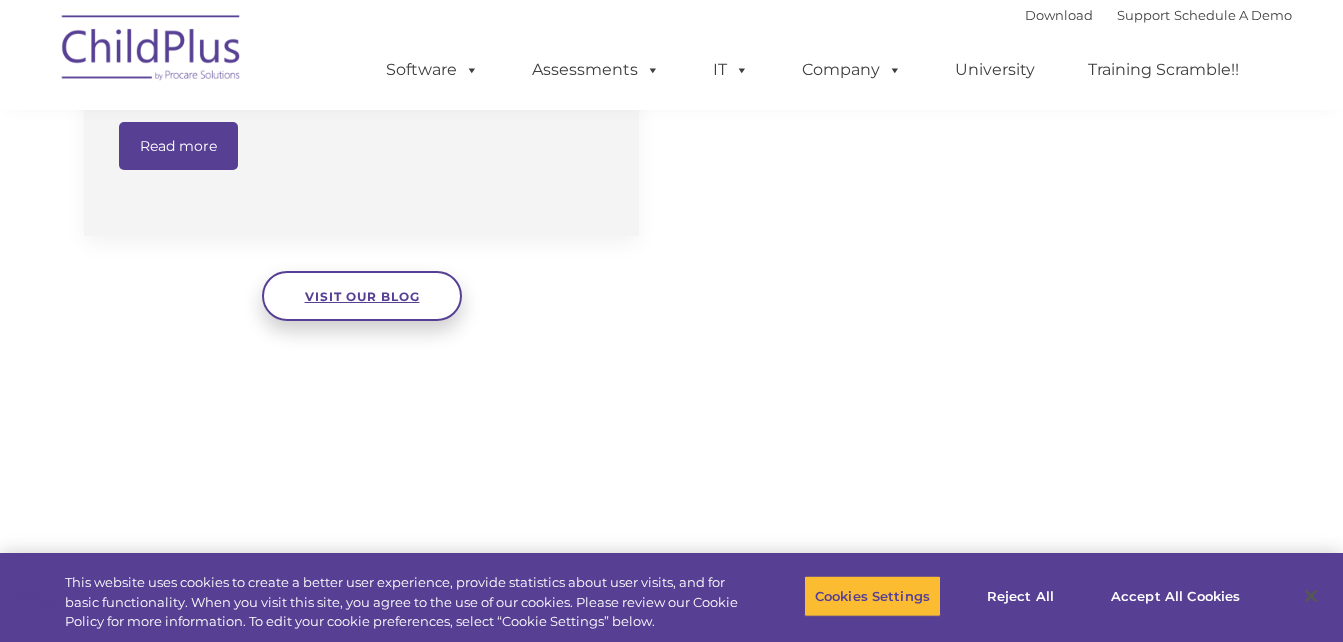 click on "Visit our blog" at bounding box center [361, 296] 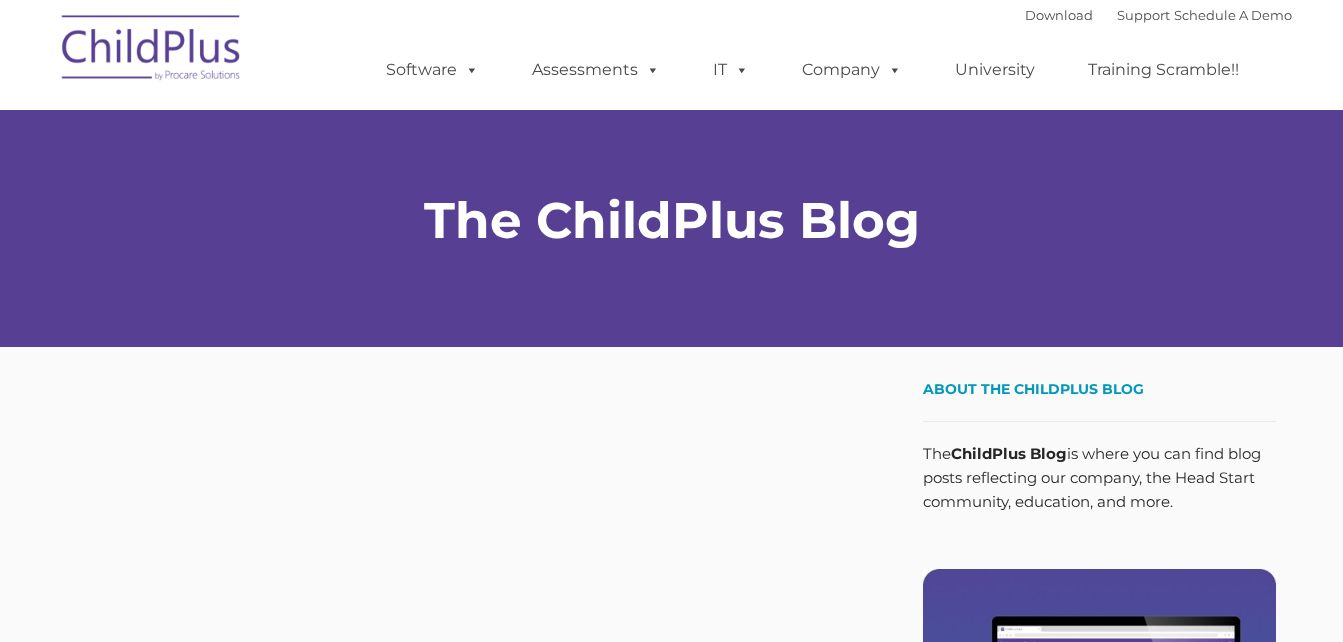 scroll, scrollTop: 0, scrollLeft: 0, axis: both 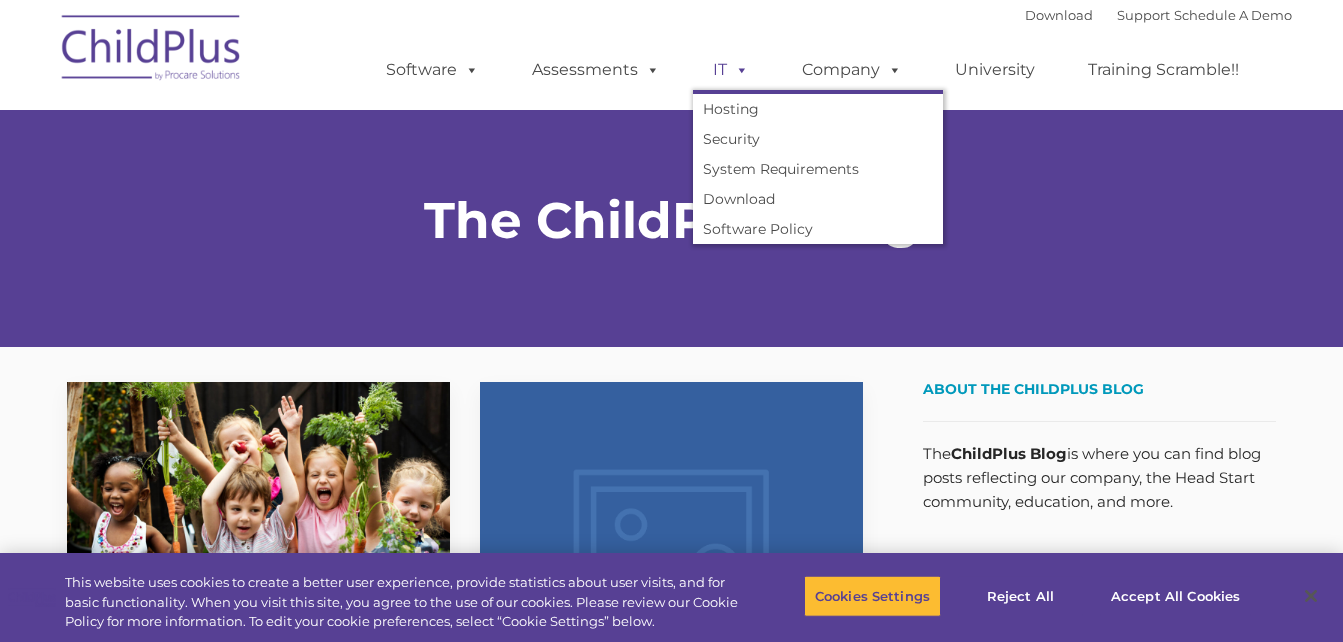 click at bounding box center [738, 69] 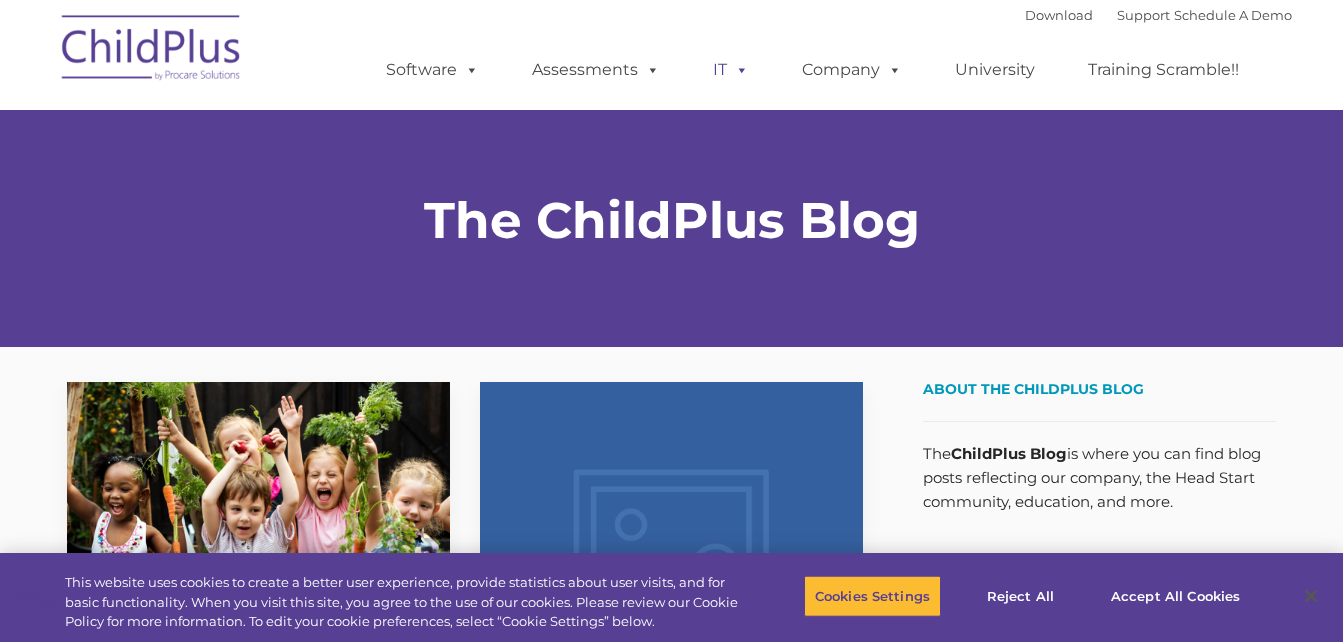 click at bounding box center [738, 69] 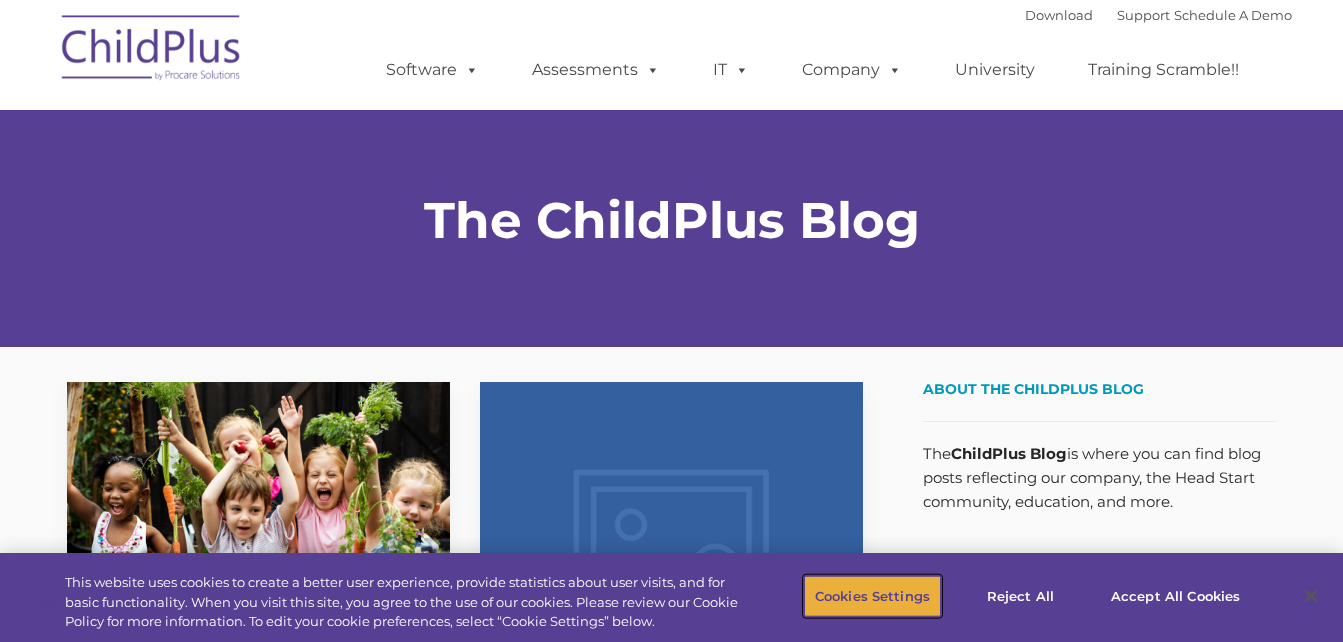 click on "Cookies Settings" at bounding box center (872, 596) 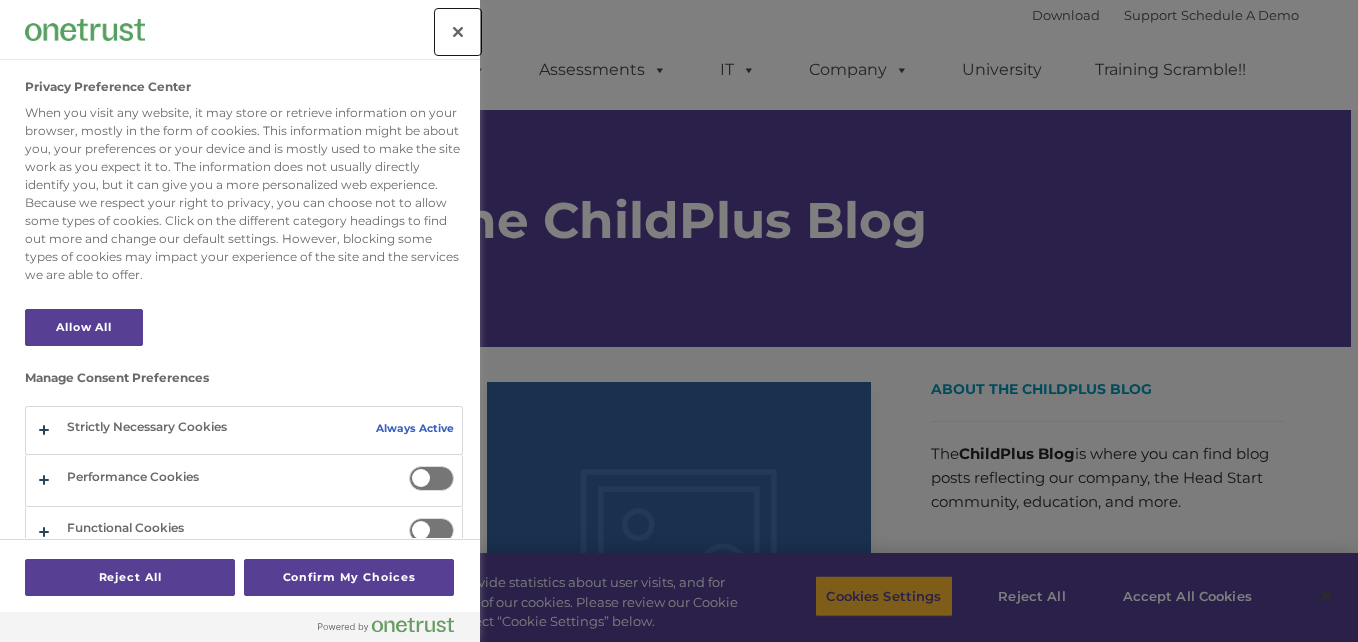drag, startPoint x: 455, startPoint y: 12, endPoint x: 814, endPoint y: 199, distance: 404.7839 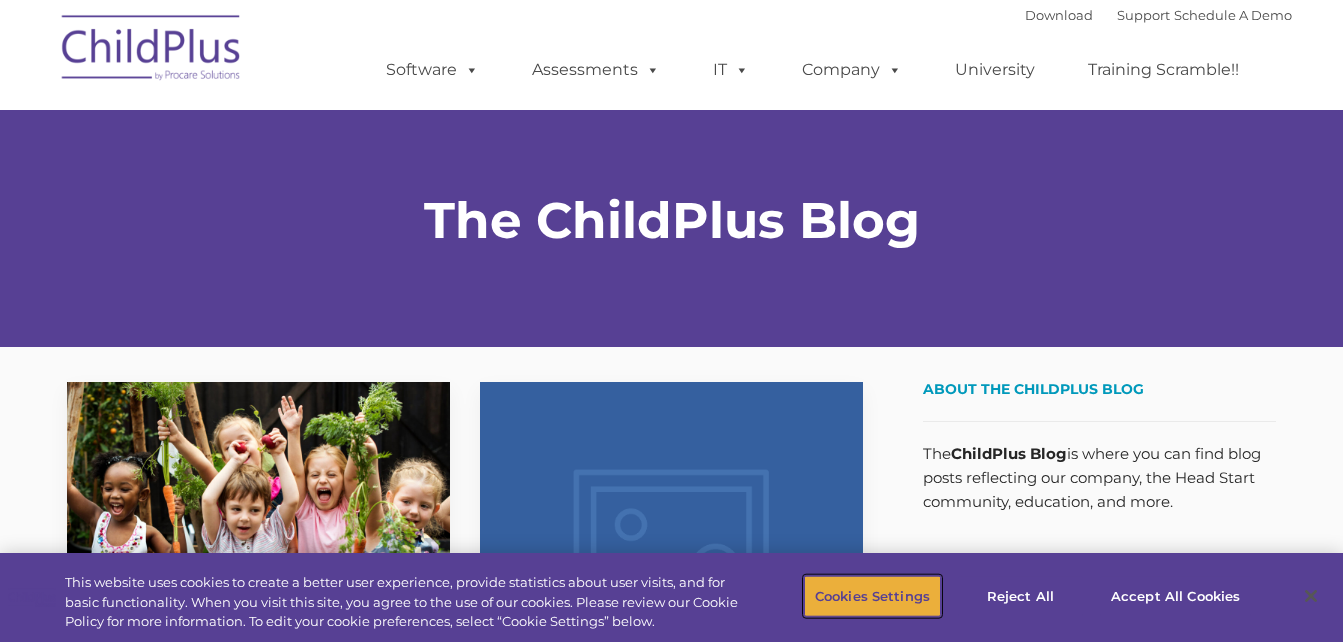 type 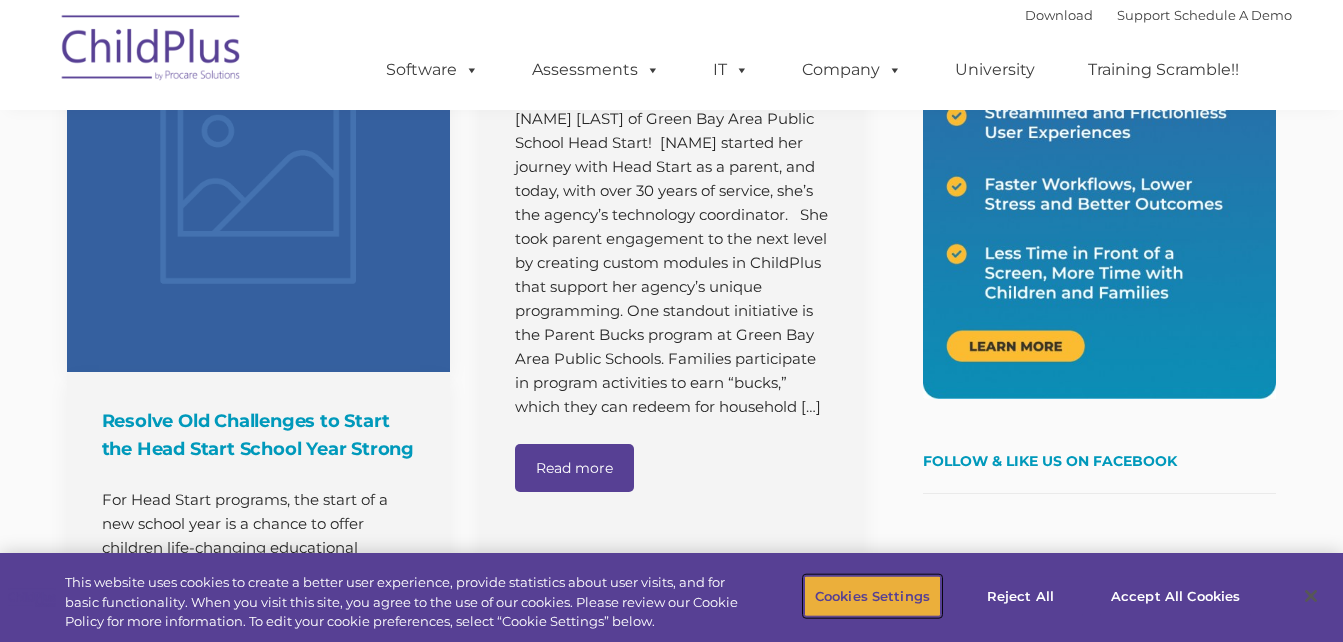 scroll, scrollTop: 951, scrollLeft: 0, axis: vertical 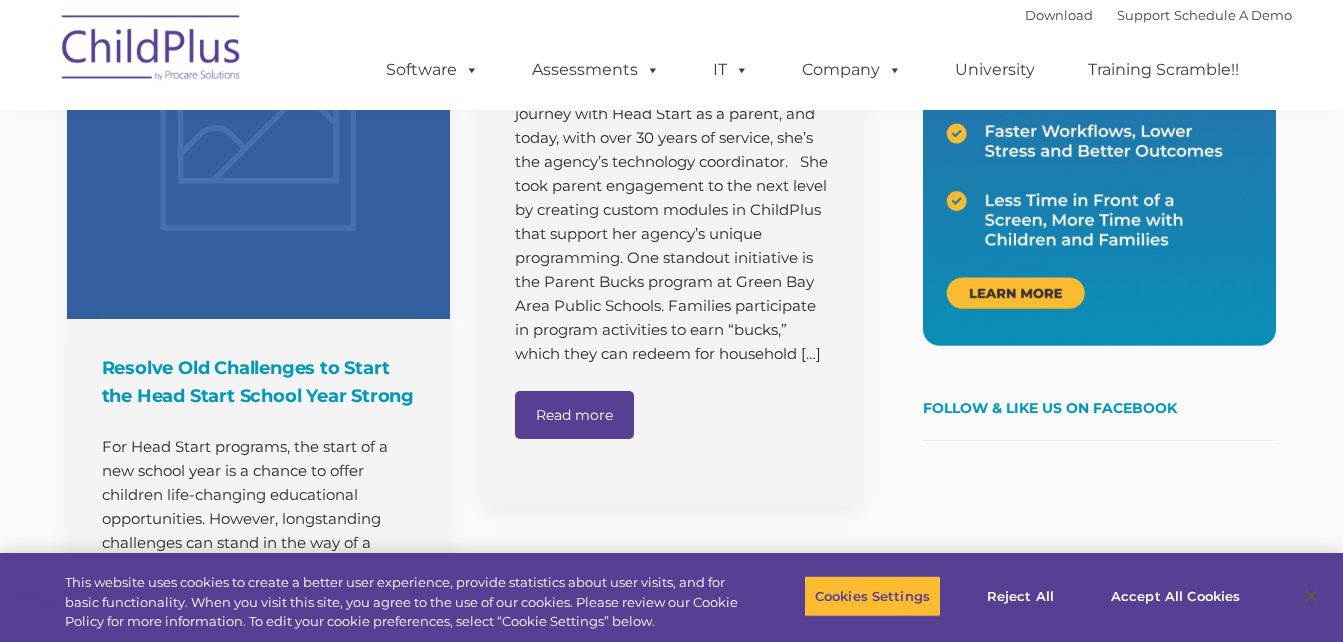 click at bounding box center (1099, -18) 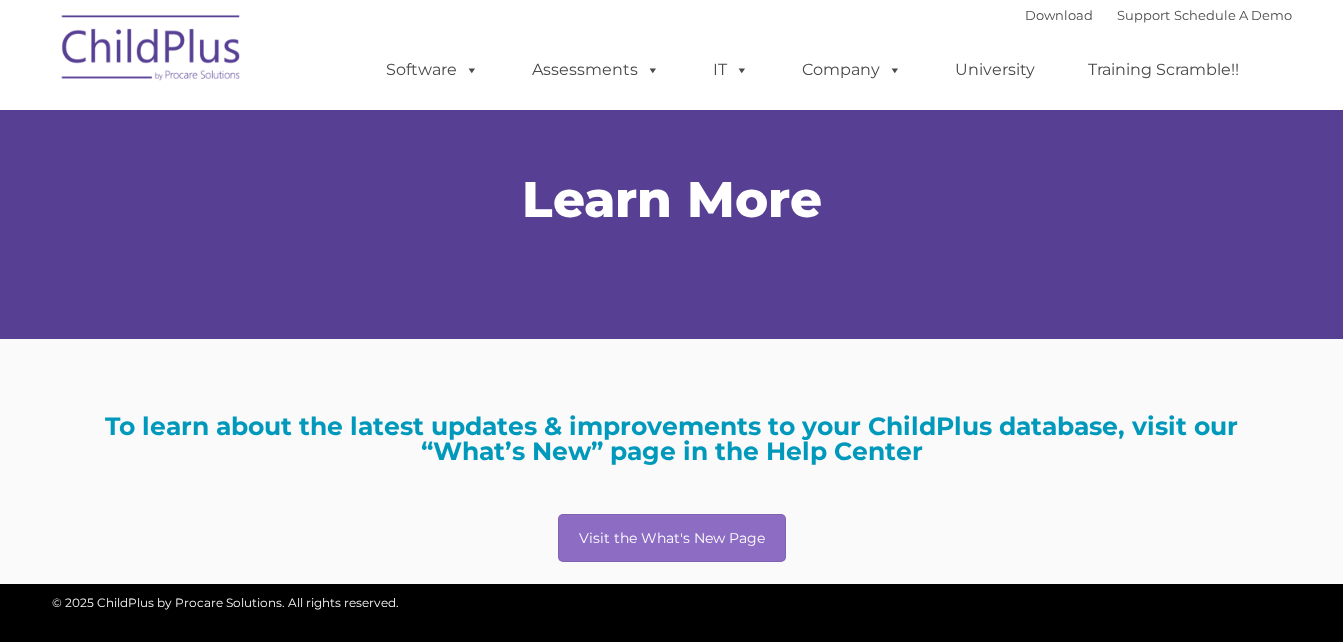 scroll, scrollTop: 0, scrollLeft: 0, axis: both 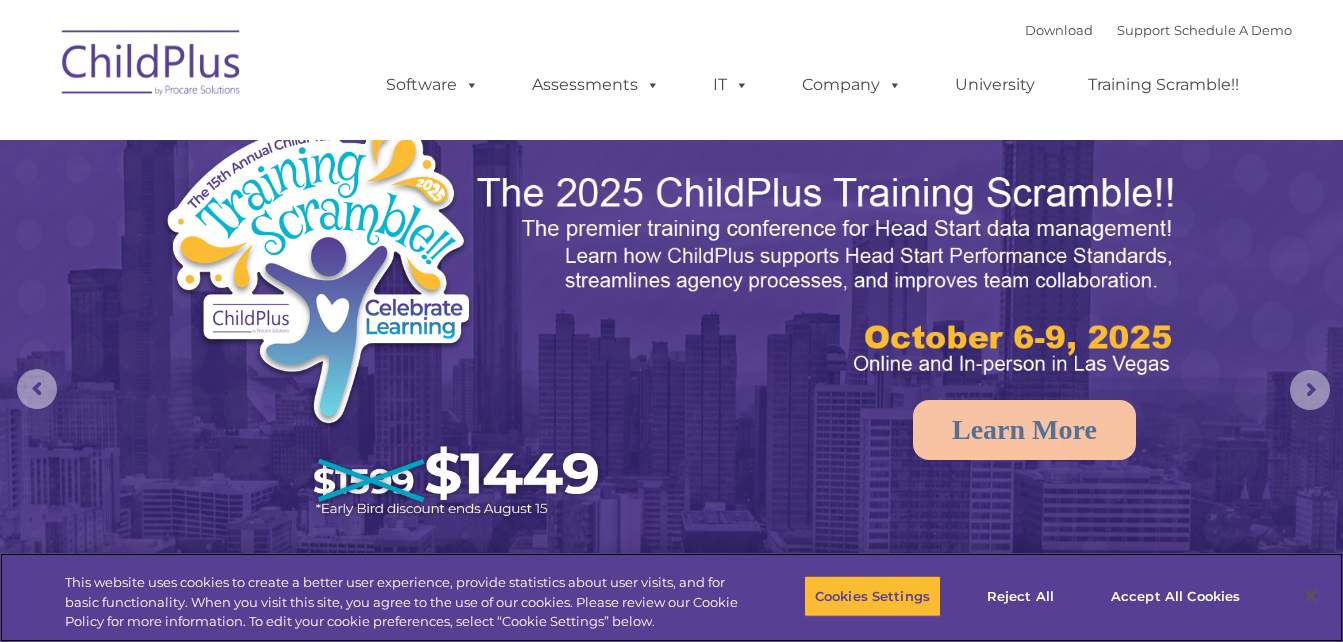 select on "MEDIUM" 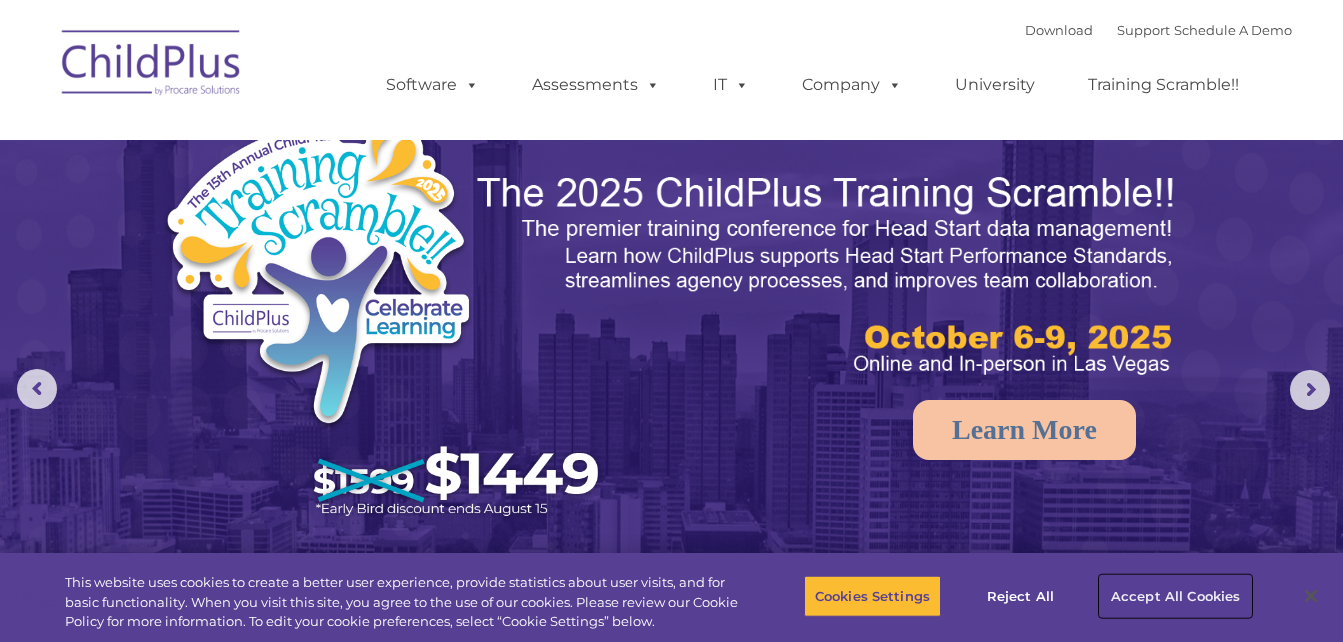 click on "Accept All Cookies" at bounding box center (1175, 596) 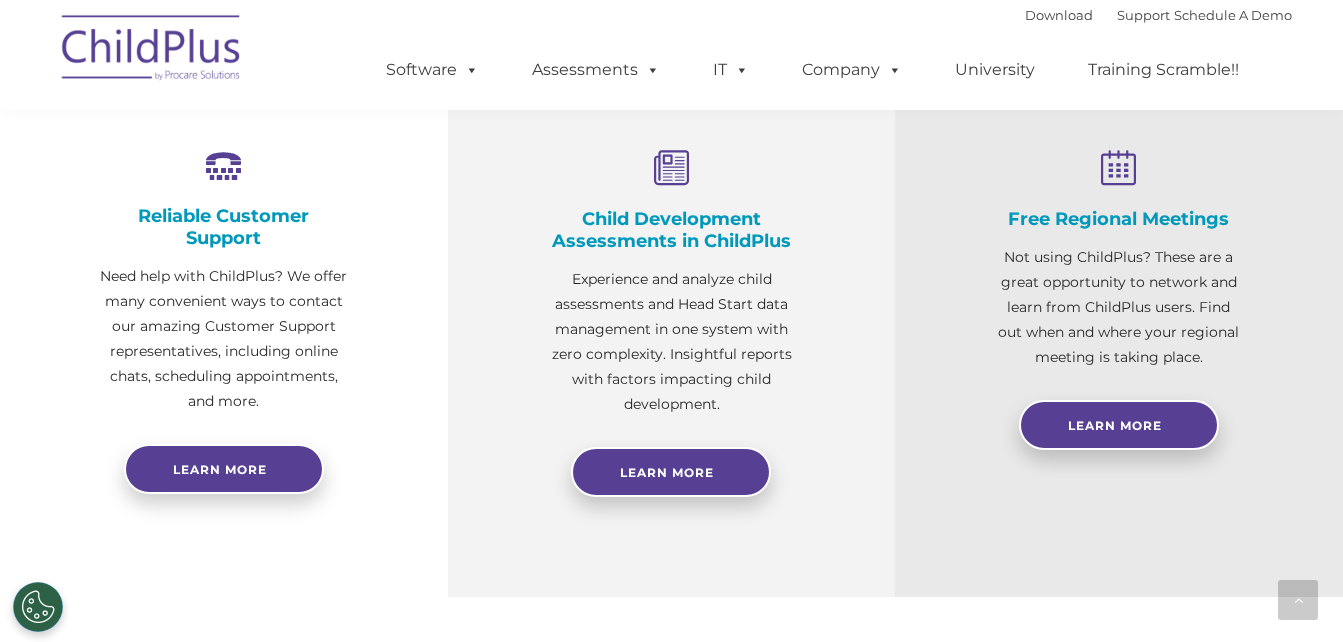 scroll, scrollTop: 745, scrollLeft: 0, axis: vertical 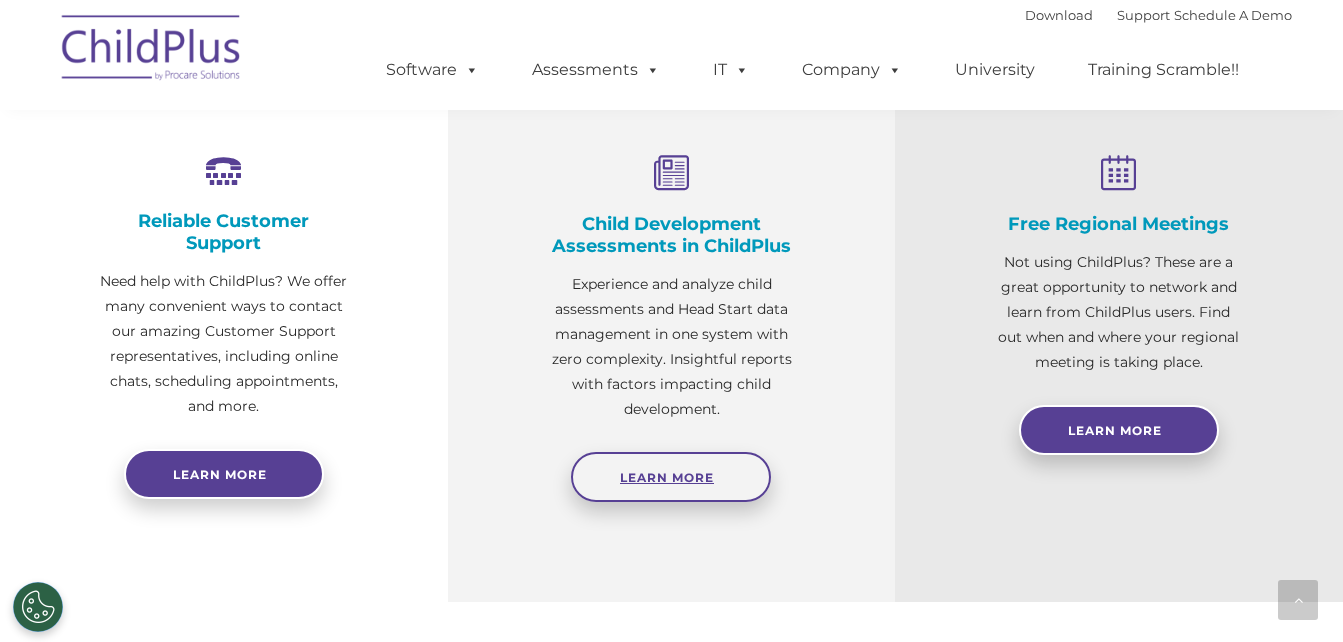 click on "Learn More" at bounding box center (671, 477) 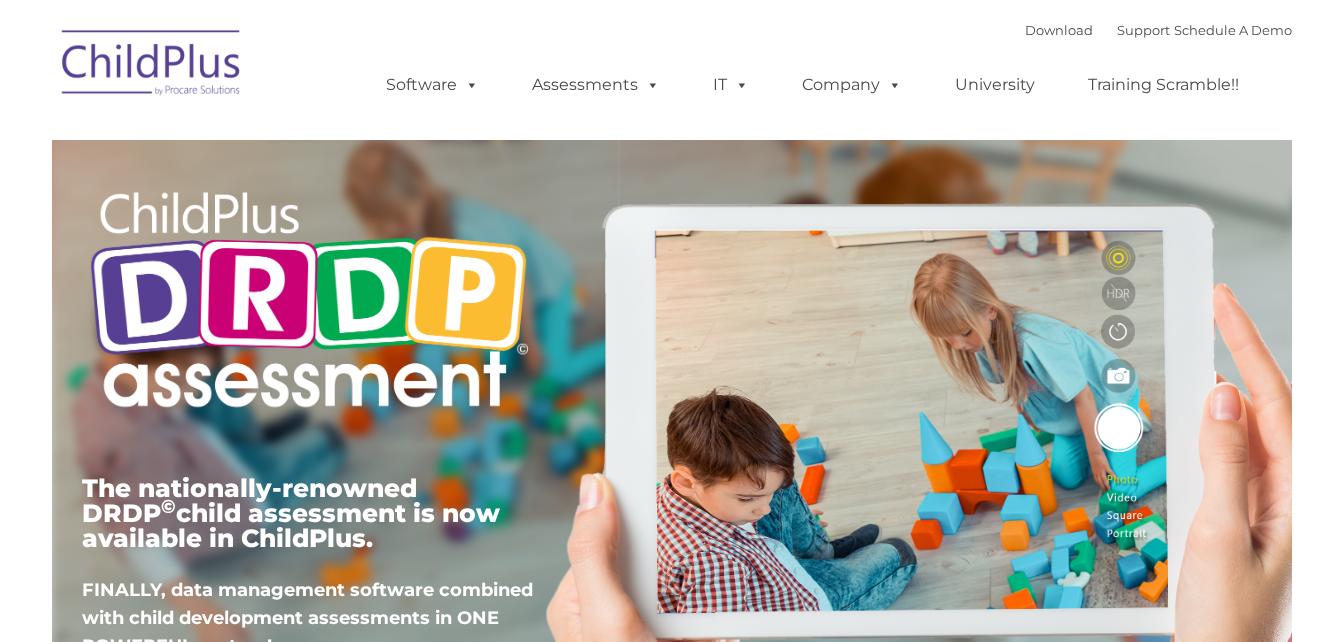 scroll, scrollTop: 80, scrollLeft: 0, axis: vertical 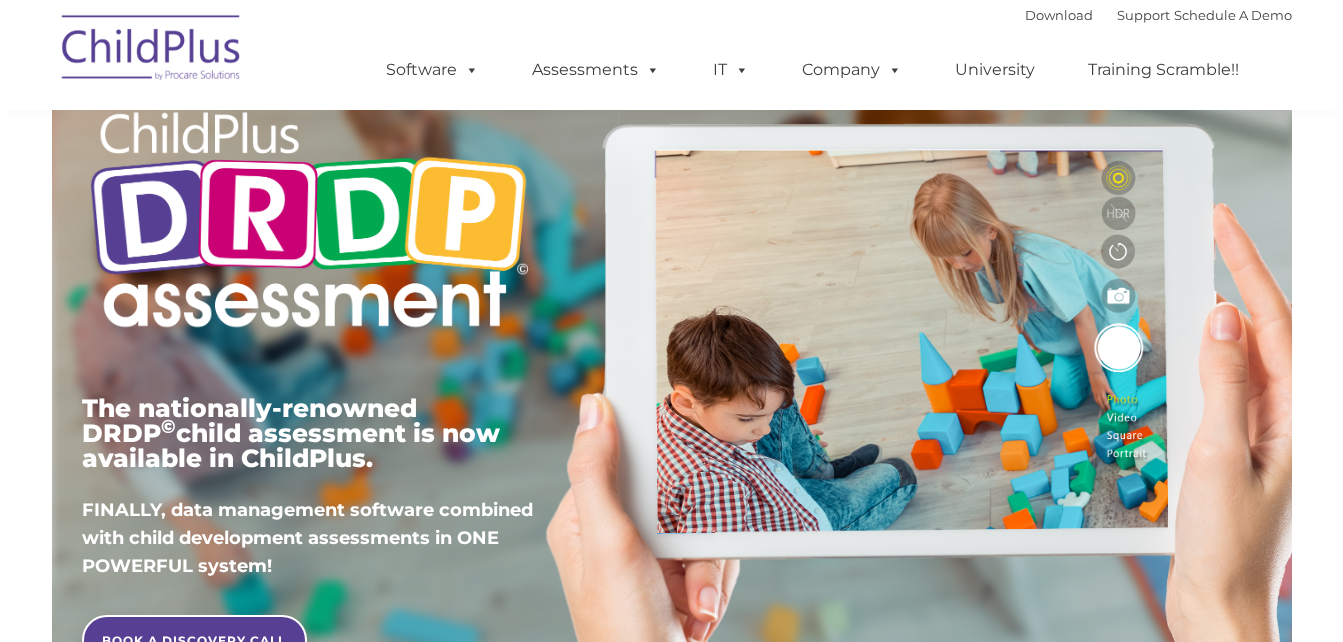 type on "" 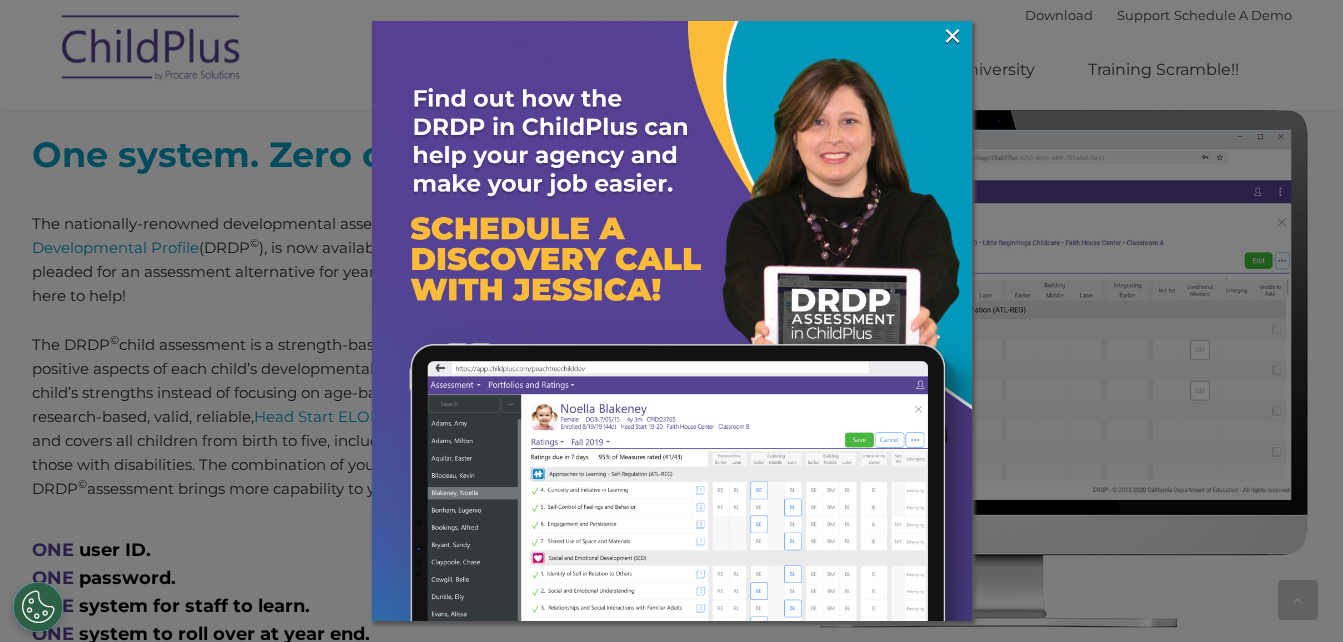 scroll, scrollTop: 800, scrollLeft: 0, axis: vertical 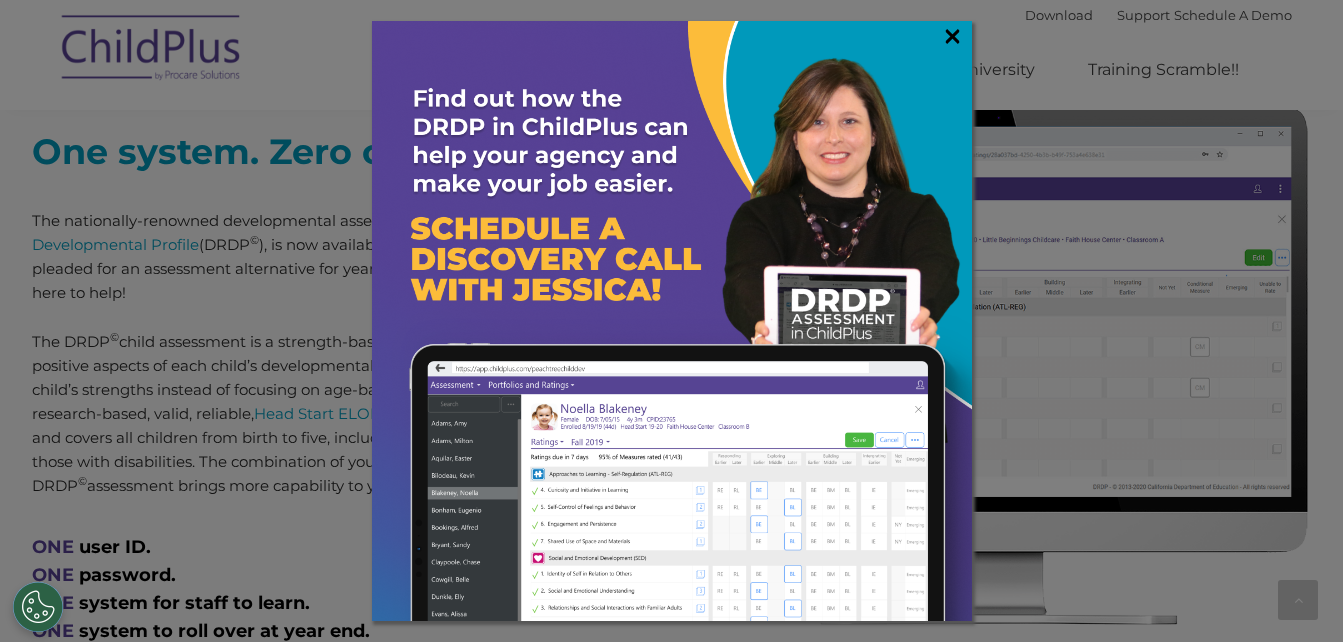 click on "×" at bounding box center [952, 36] 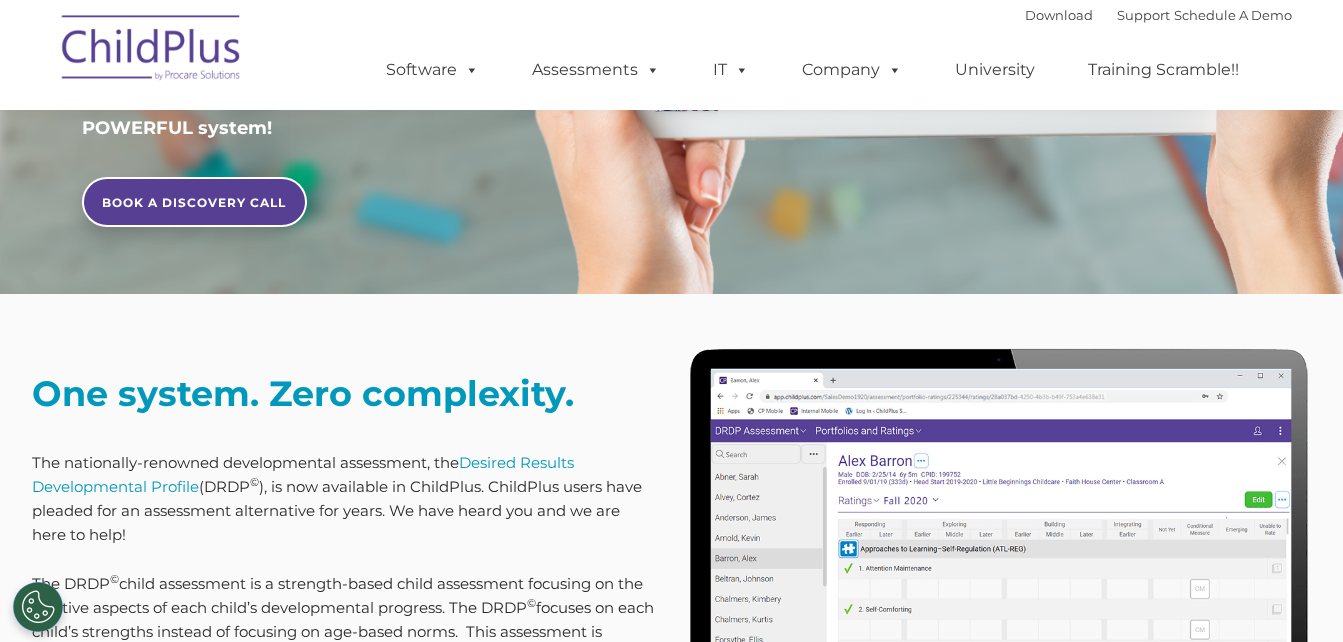 scroll, scrollTop: 570, scrollLeft: 0, axis: vertical 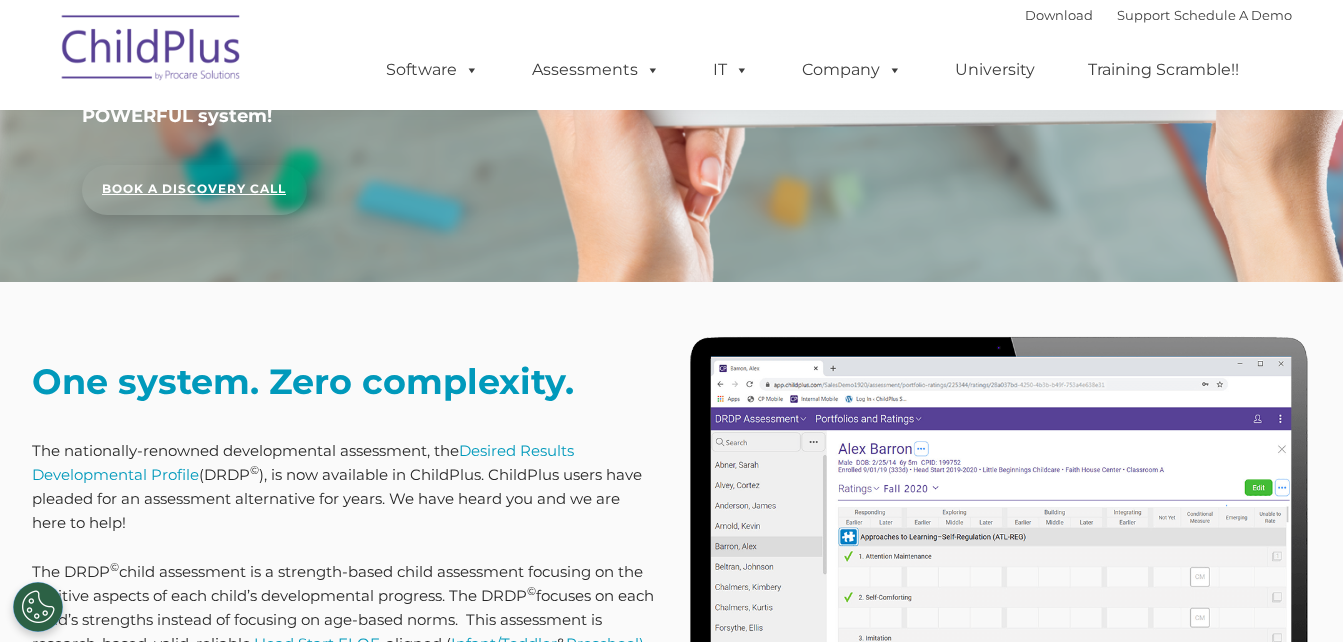 click on "BOOK A DISCOVERY CALL" at bounding box center [194, 190] 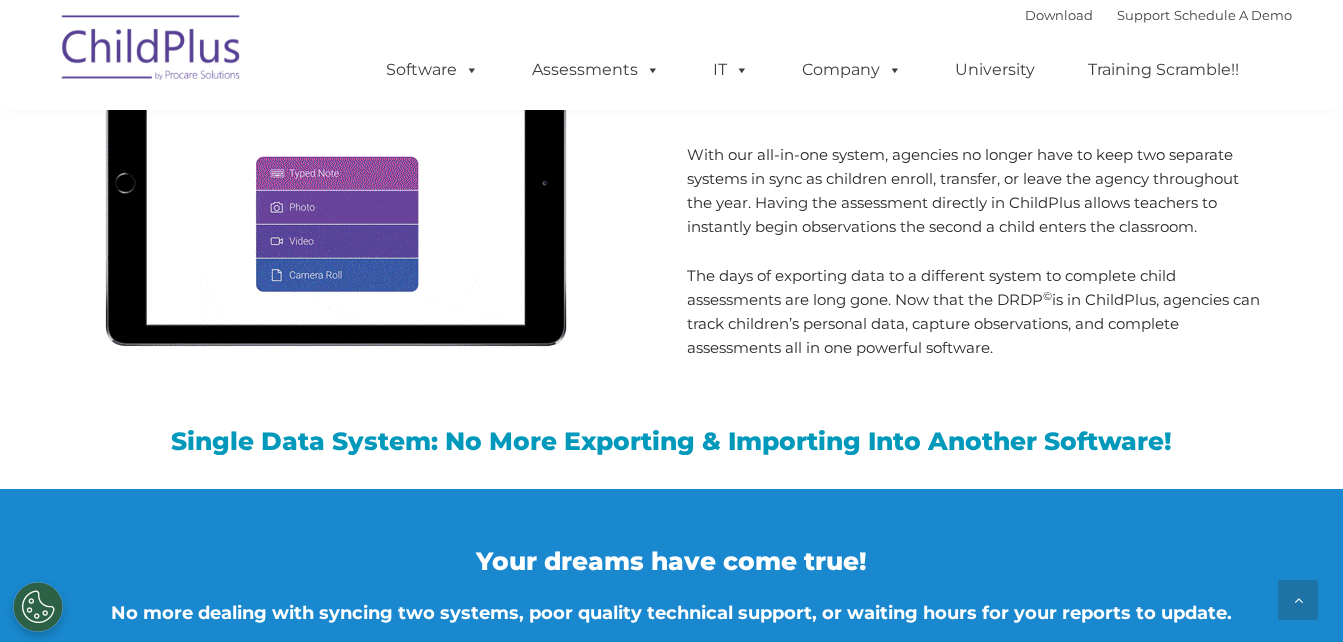 scroll, scrollTop: 1850, scrollLeft: 0, axis: vertical 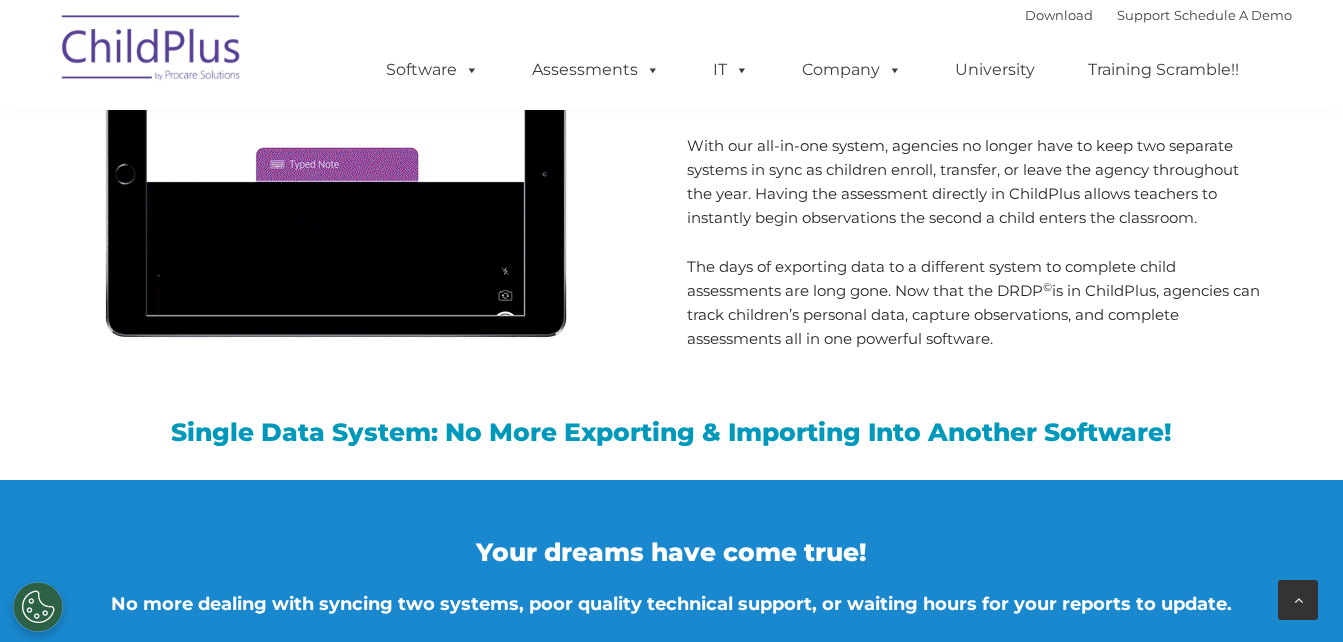 click at bounding box center [1298, 600] 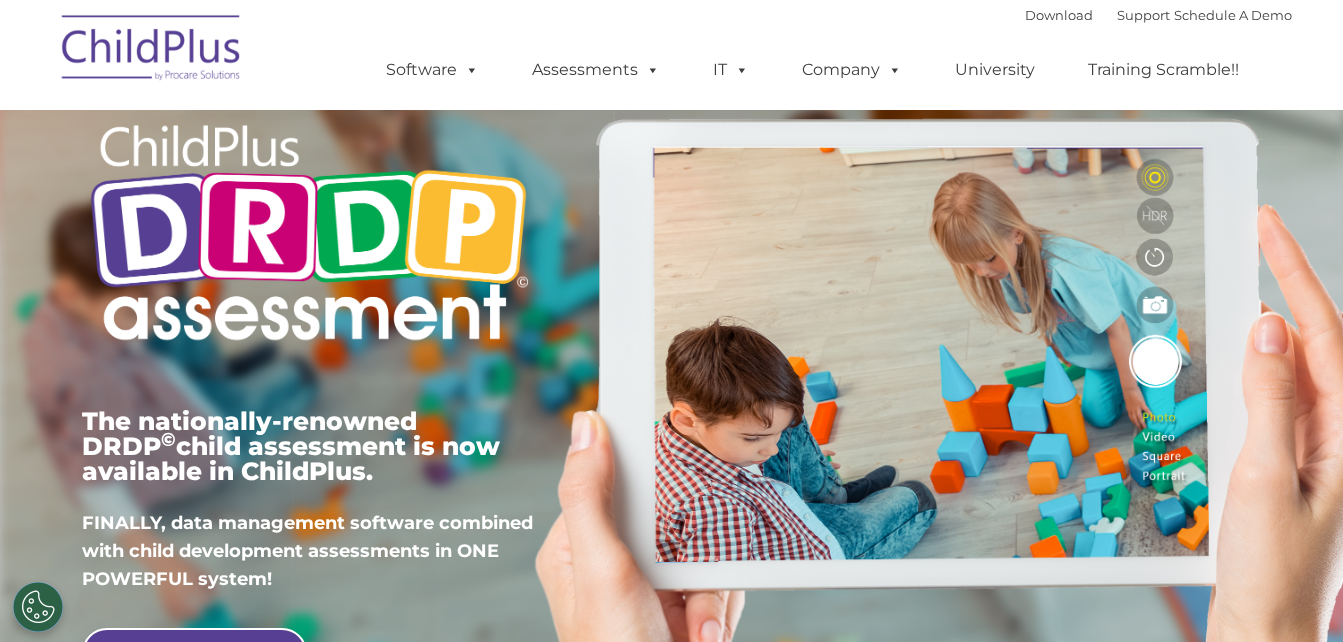 scroll, scrollTop: 0, scrollLeft: 0, axis: both 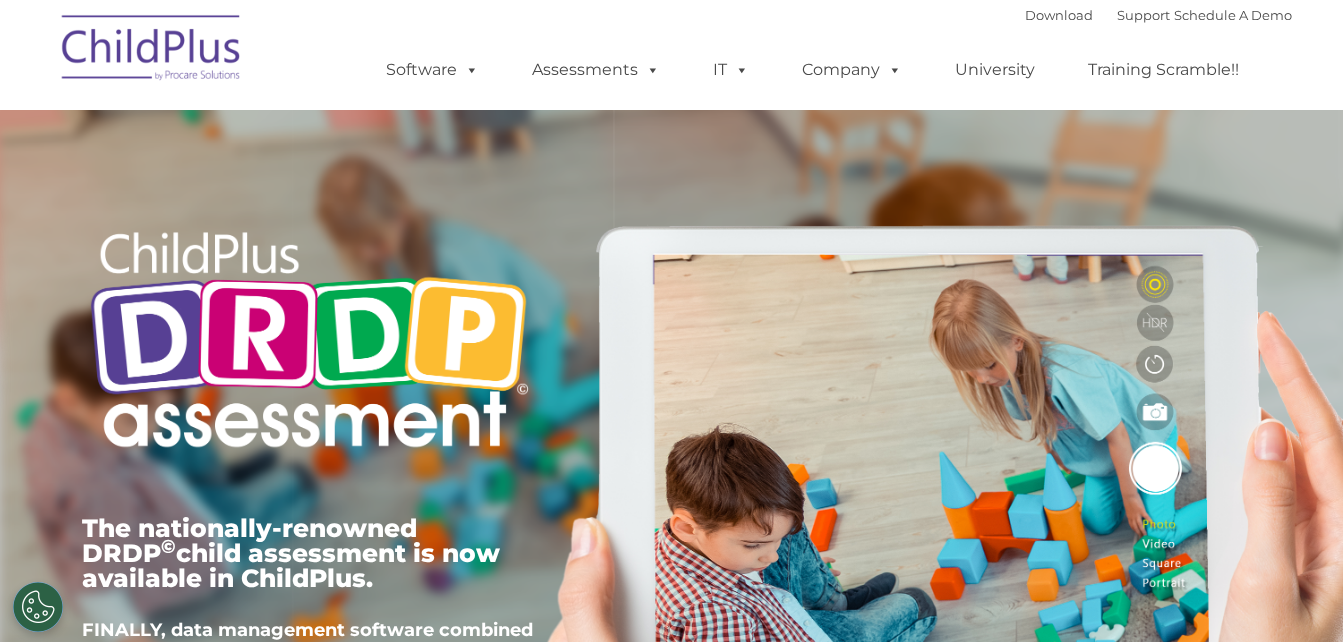 click on "The nationally-renowned DRDP ©  child assessment is now available in ChildPlus.
FINALLY, data management software combined with child development assessments in ONE POWERFUL system!
BOOK A DISCOVERY CALL" at bounding box center (672, 462) 